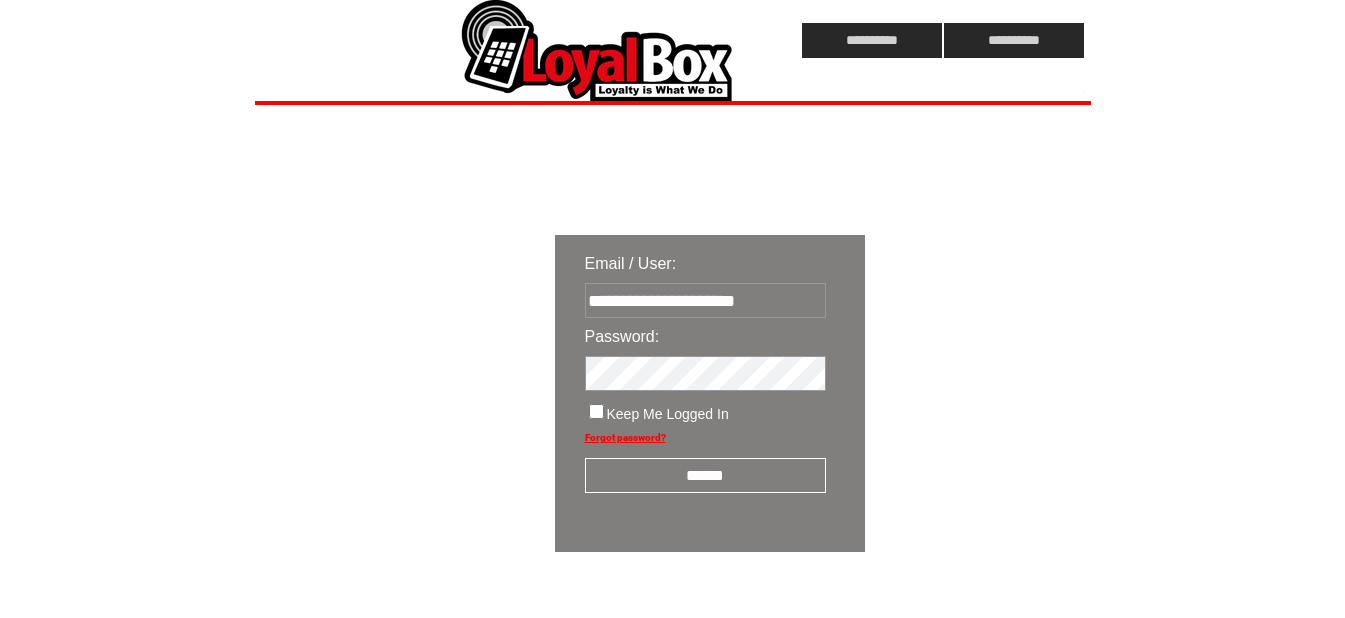 scroll, scrollTop: 0, scrollLeft: 0, axis: both 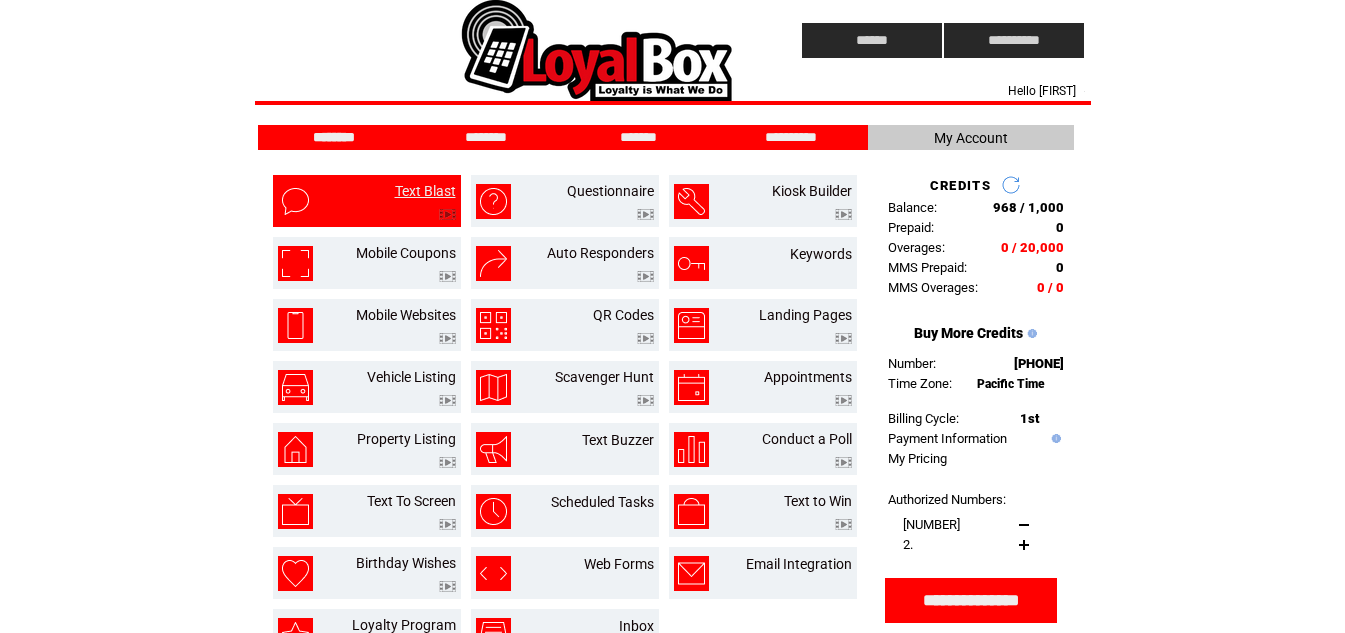 click on "Text Blast" at bounding box center [425, 191] 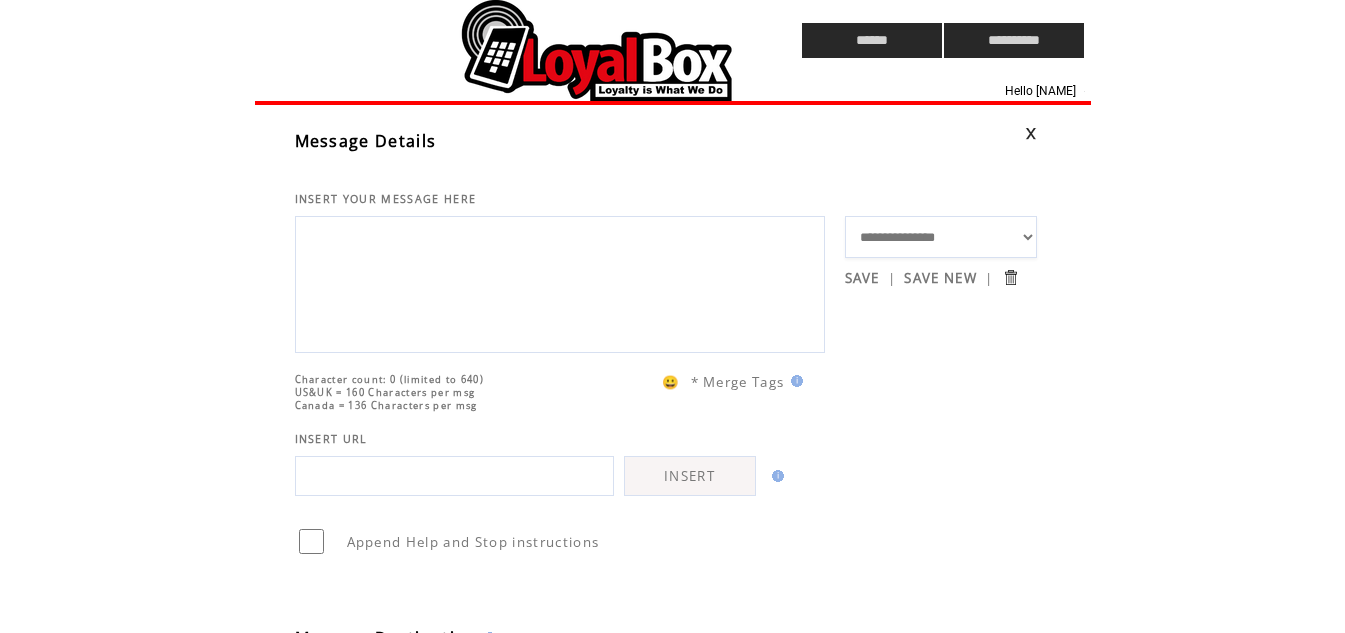 scroll, scrollTop: 0, scrollLeft: 0, axis: both 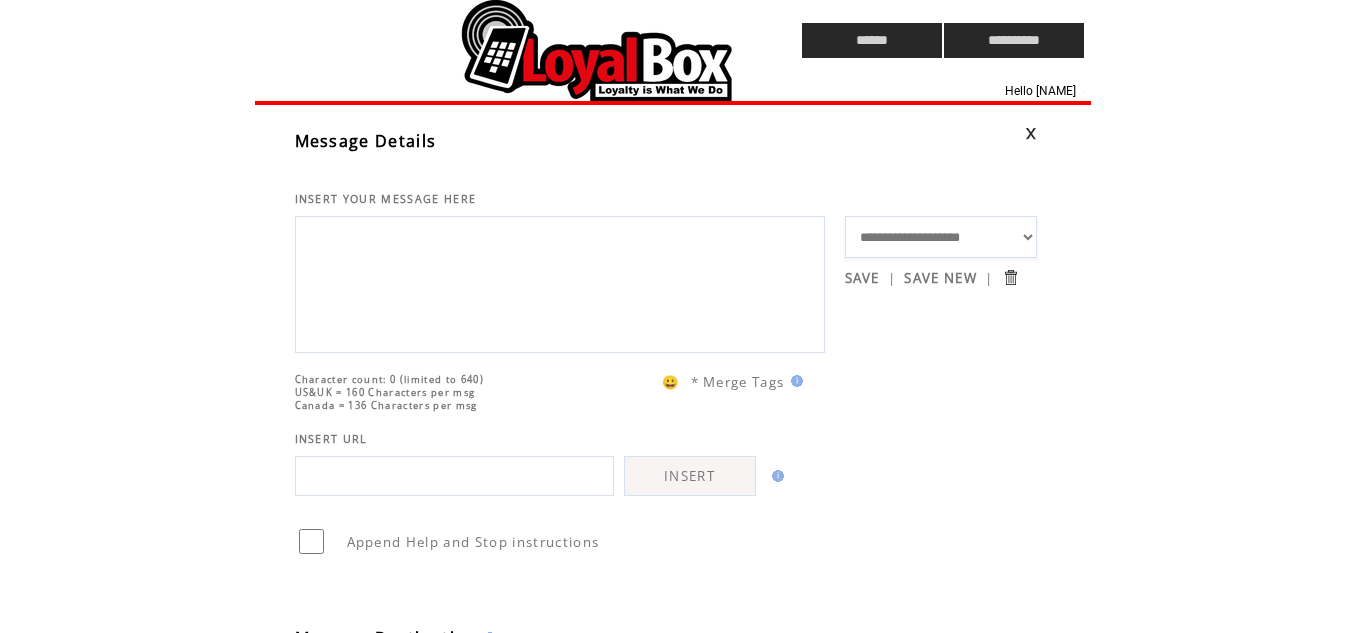 click on "**********" at bounding box center (941, 237) 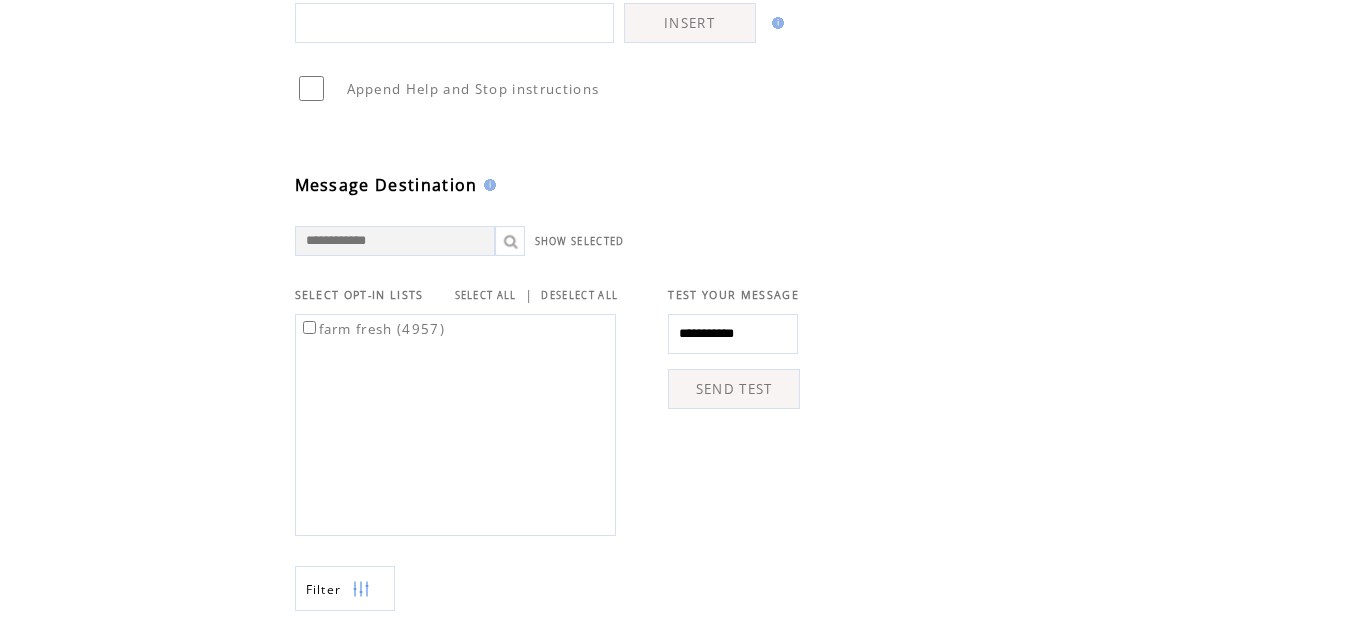 scroll, scrollTop: 500, scrollLeft: 0, axis: vertical 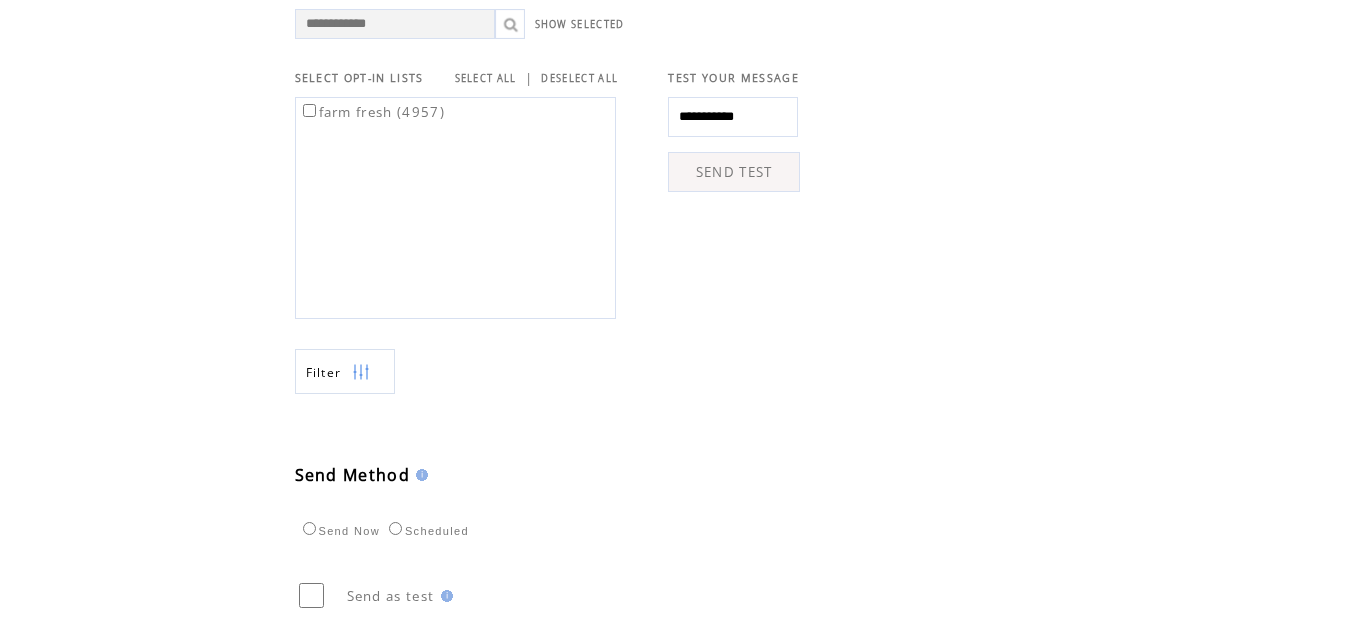 click on "Filter" at bounding box center [324, 372] 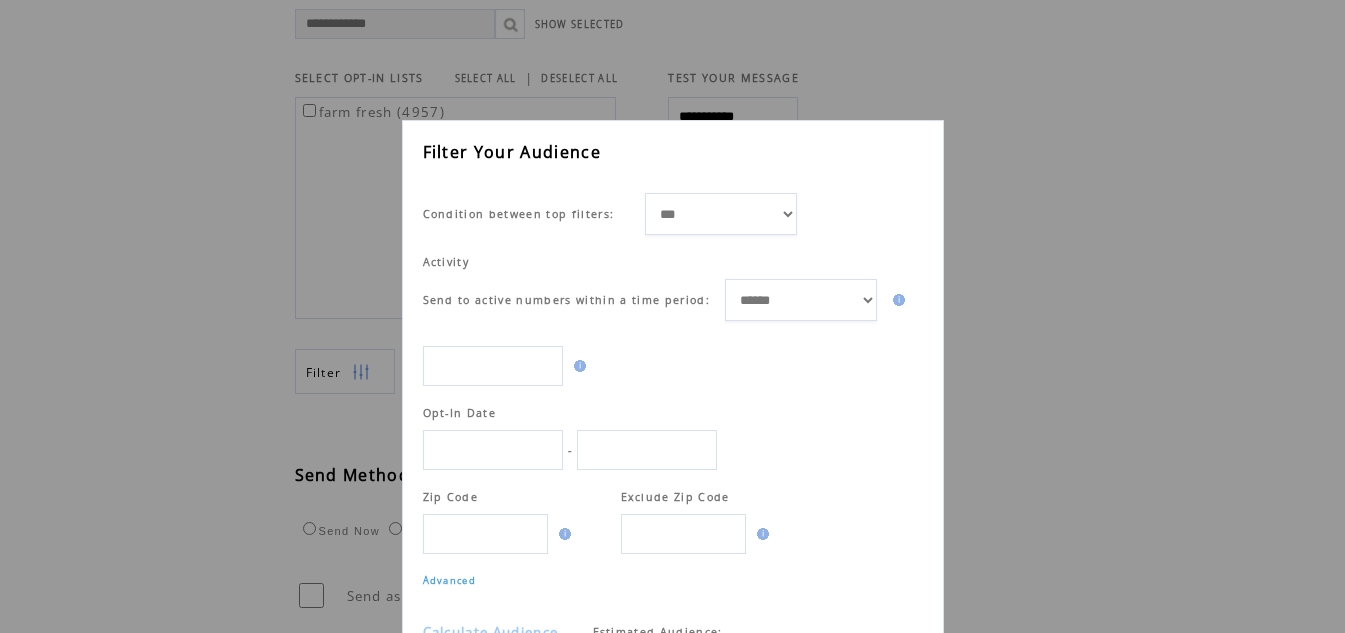 scroll, scrollTop: 1, scrollLeft: 0, axis: vertical 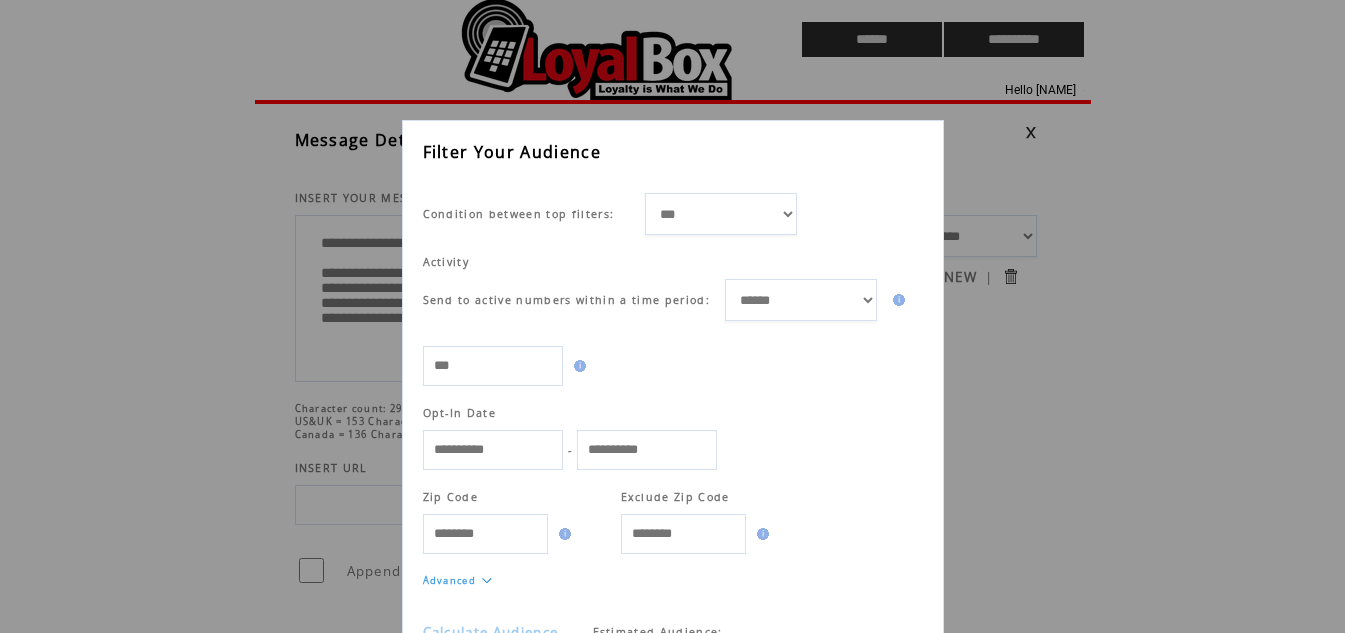 click on "**********" at bounding box center (801, 300) 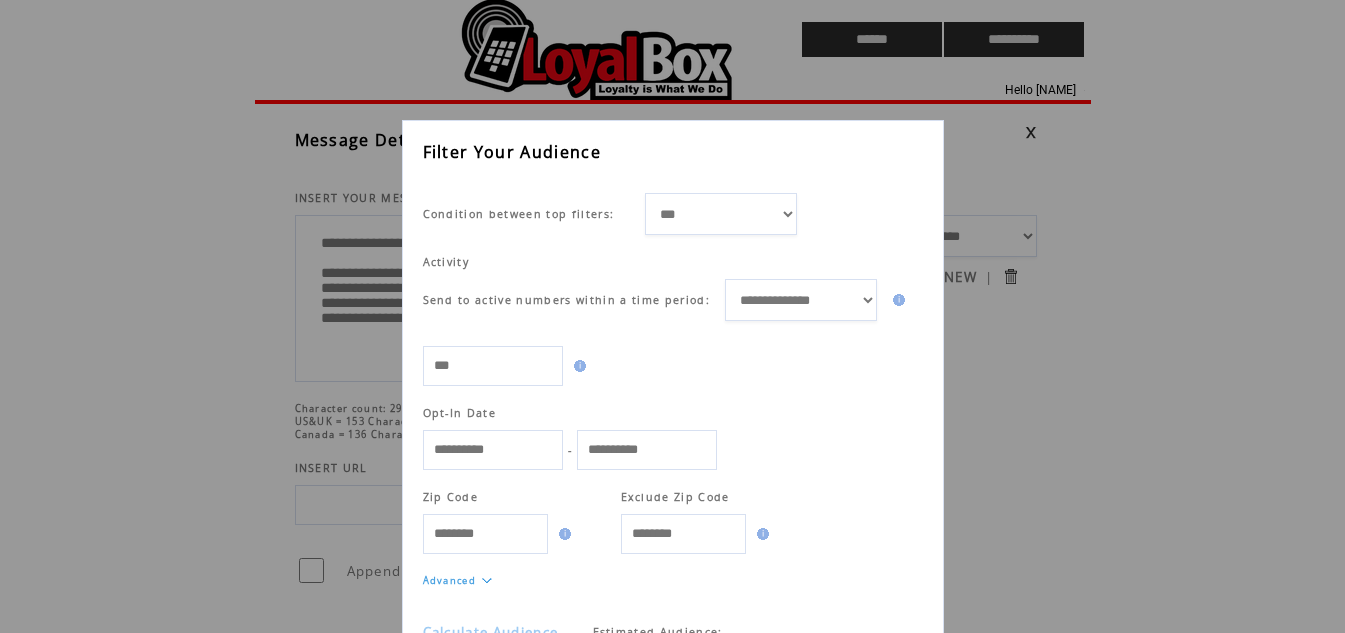 click on "**********" at bounding box center [801, 300] 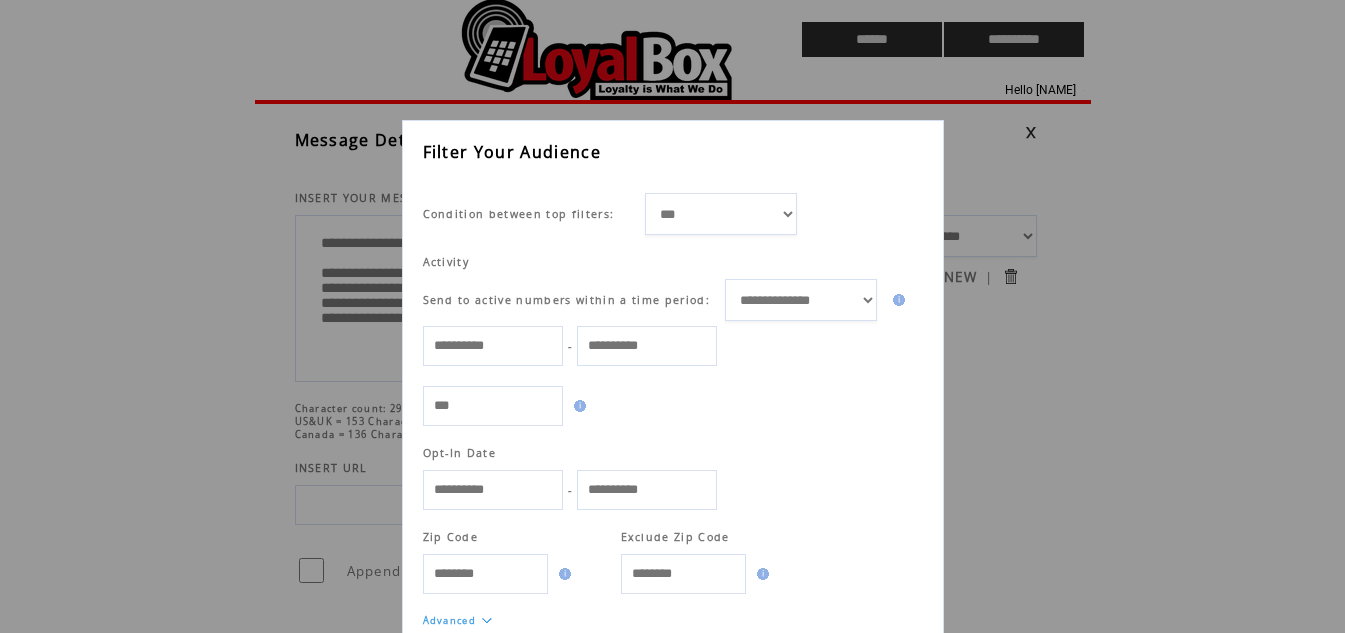 click at bounding box center [493, 346] 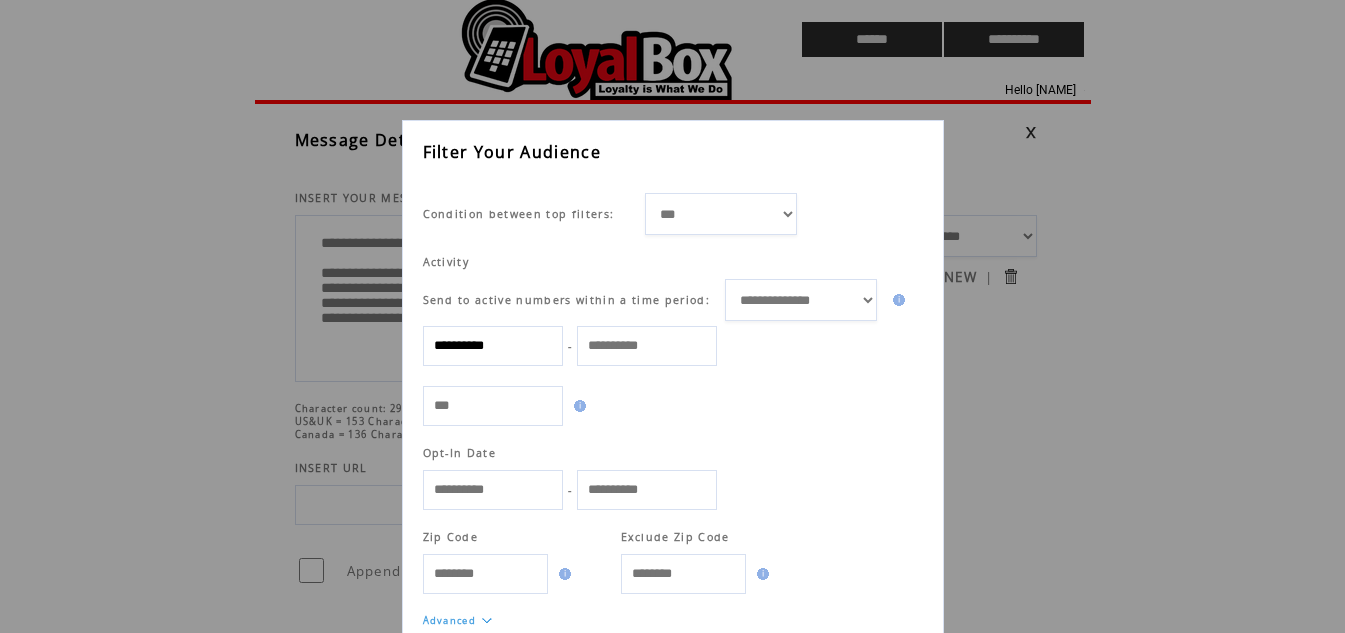 click at bounding box center (647, 346) 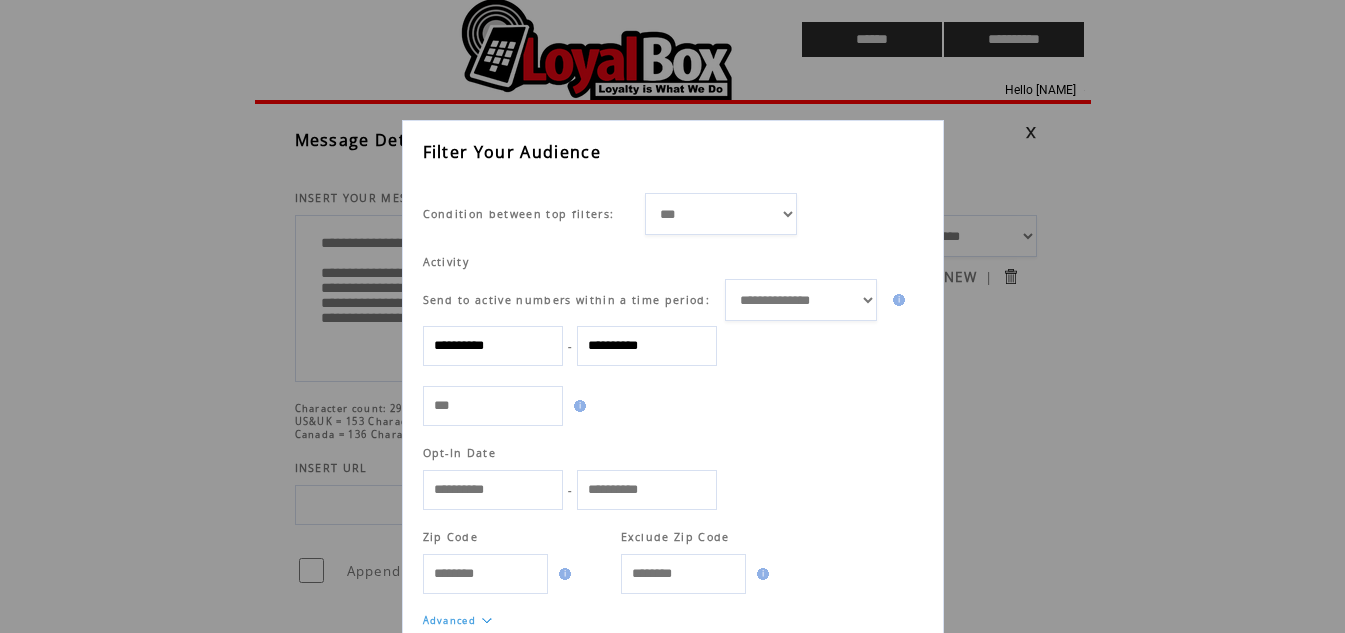 drag, startPoint x: 614, startPoint y: 349, endPoint x: 630, endPoint y: 348, distance: 16.03122 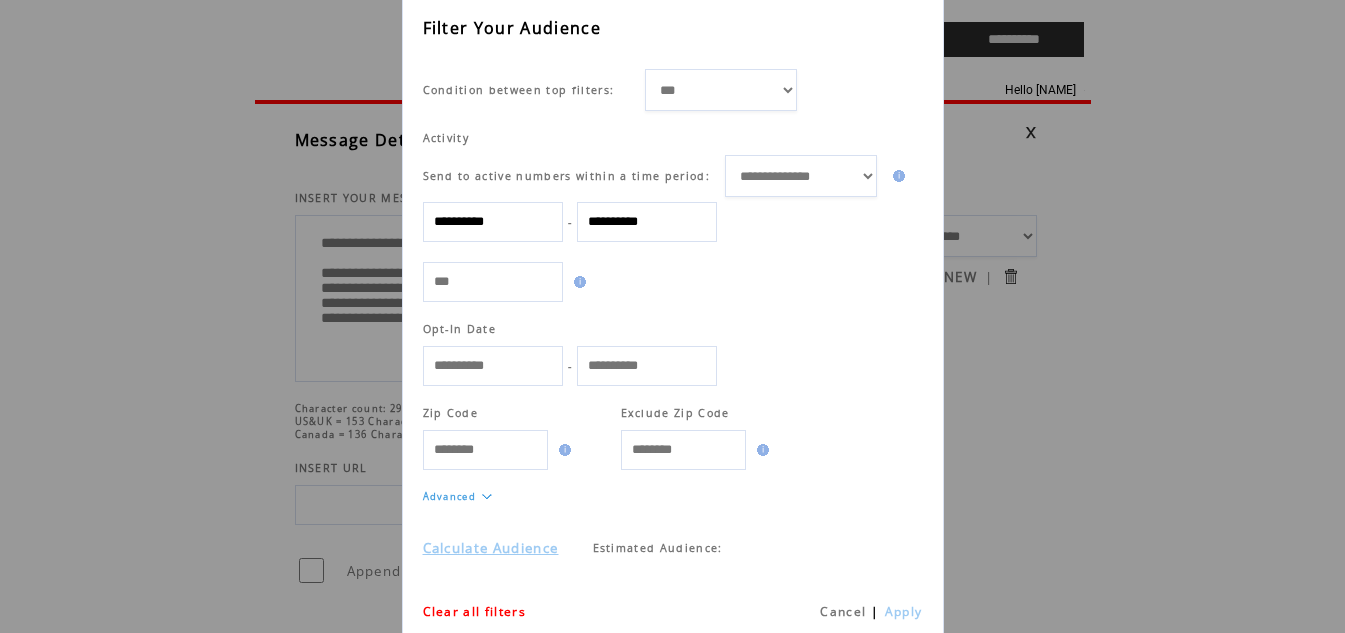 scroll, scrollTop: 132, scrollLeft: 0, axis: vertical 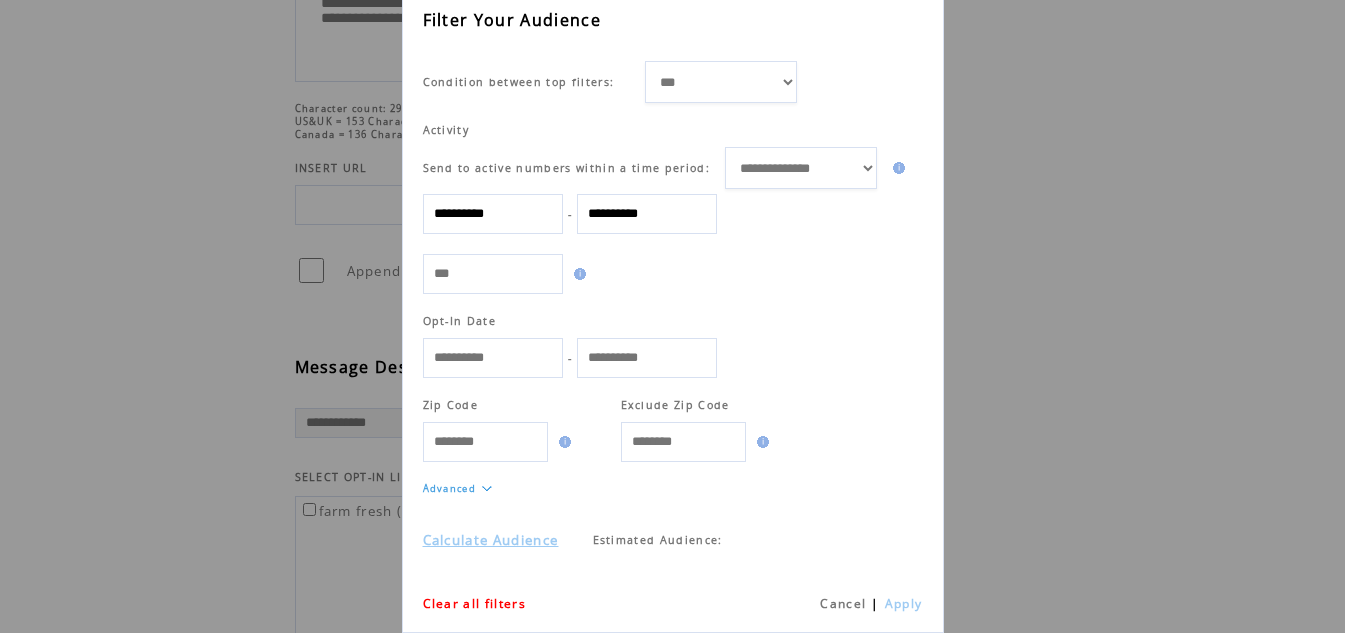 type on "**********" 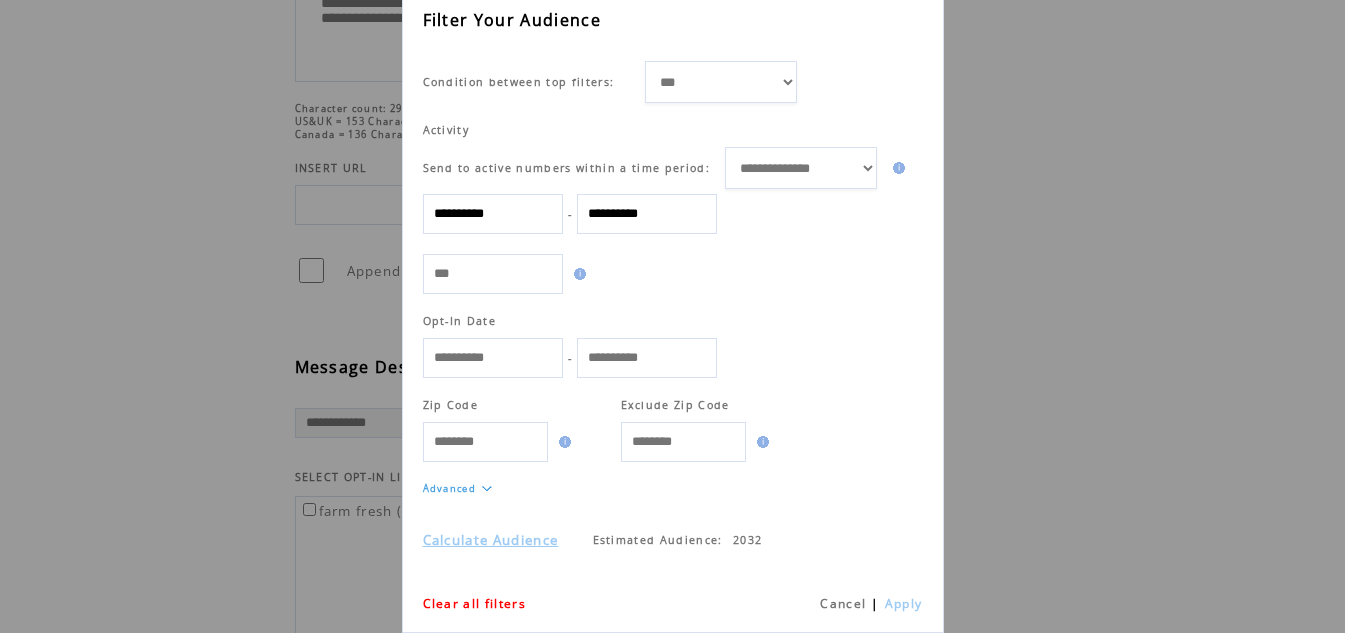 click on "**********" at bounding box center [493, 214] 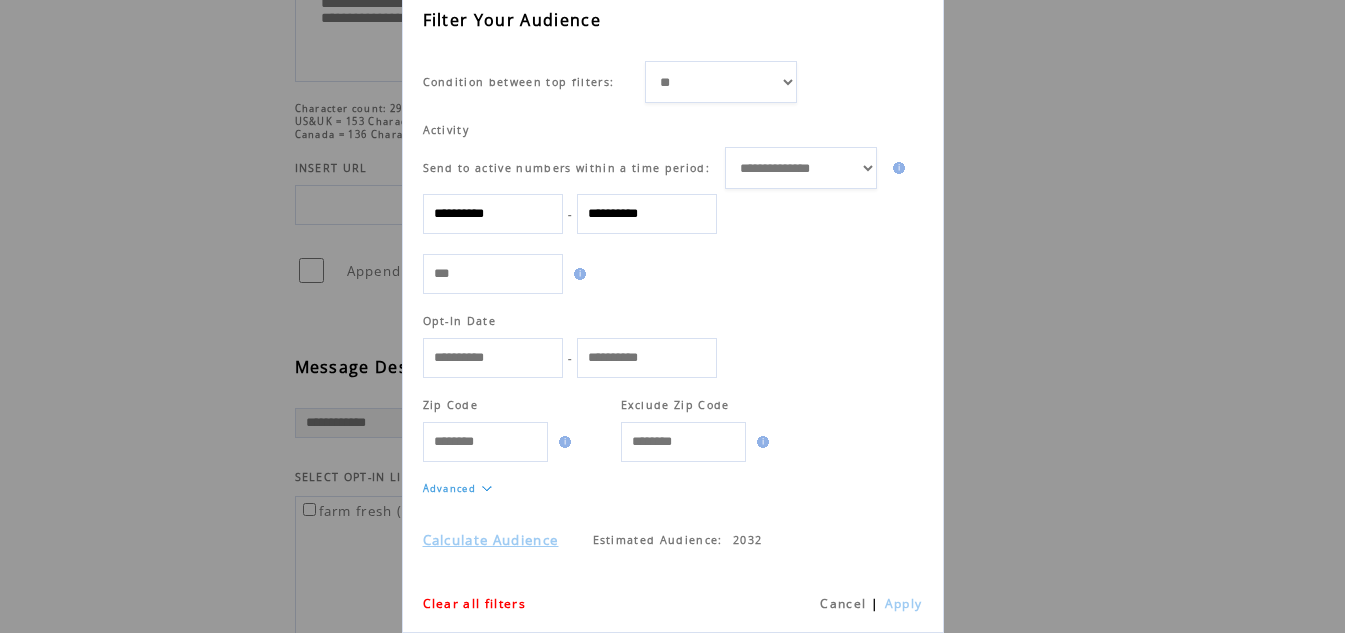 click on "Calculate Audience" at bounding box center [491, 540] 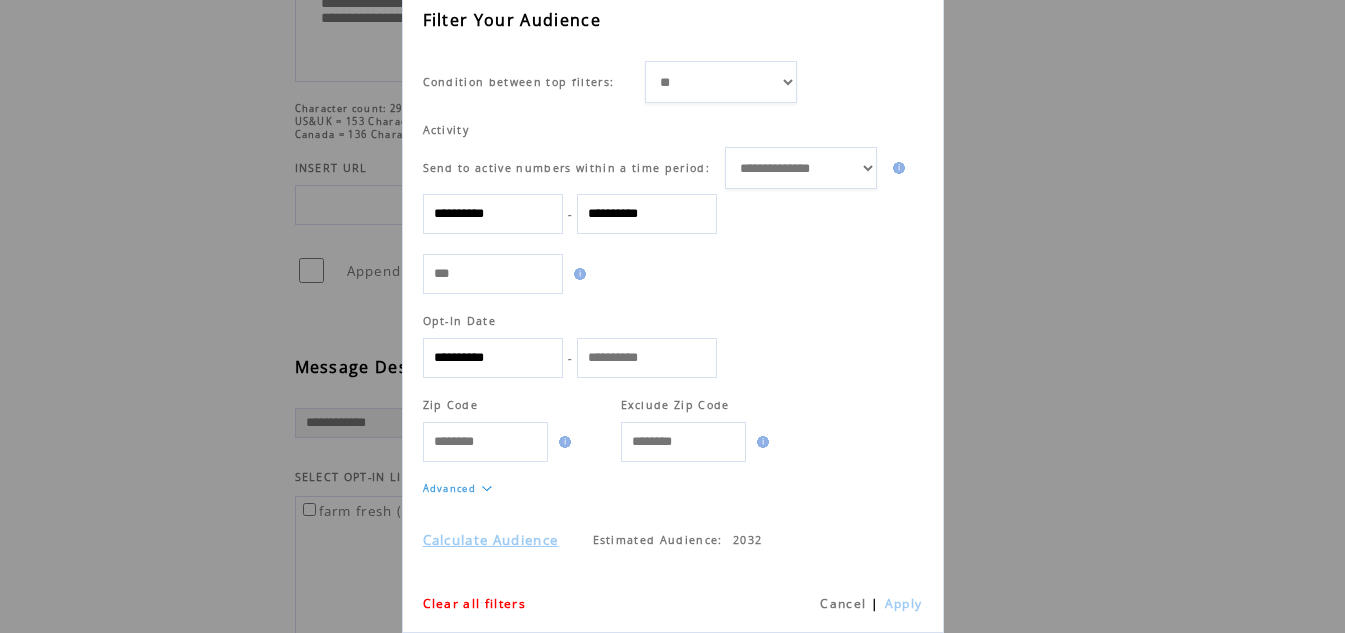 click at bounding box center (647, 358) 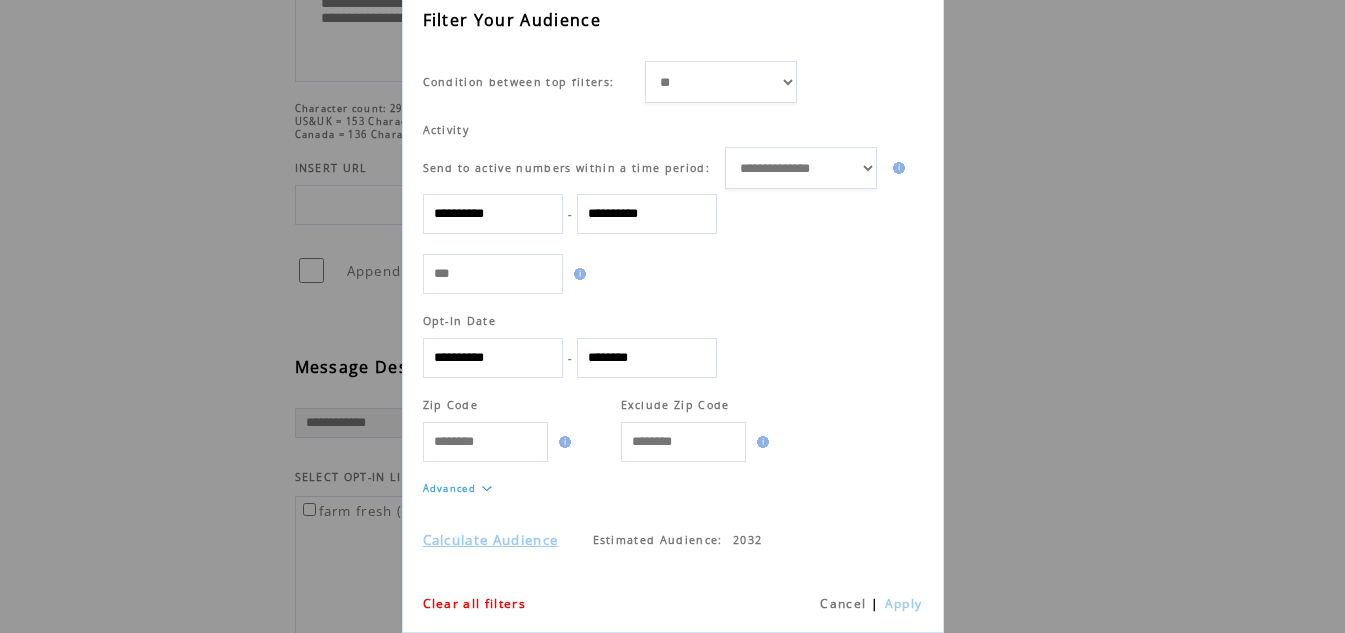 drag, startPoint x: 662, startPoint y: 360, endPoint x: 528, endPoint y: 371, distance: 134.45073 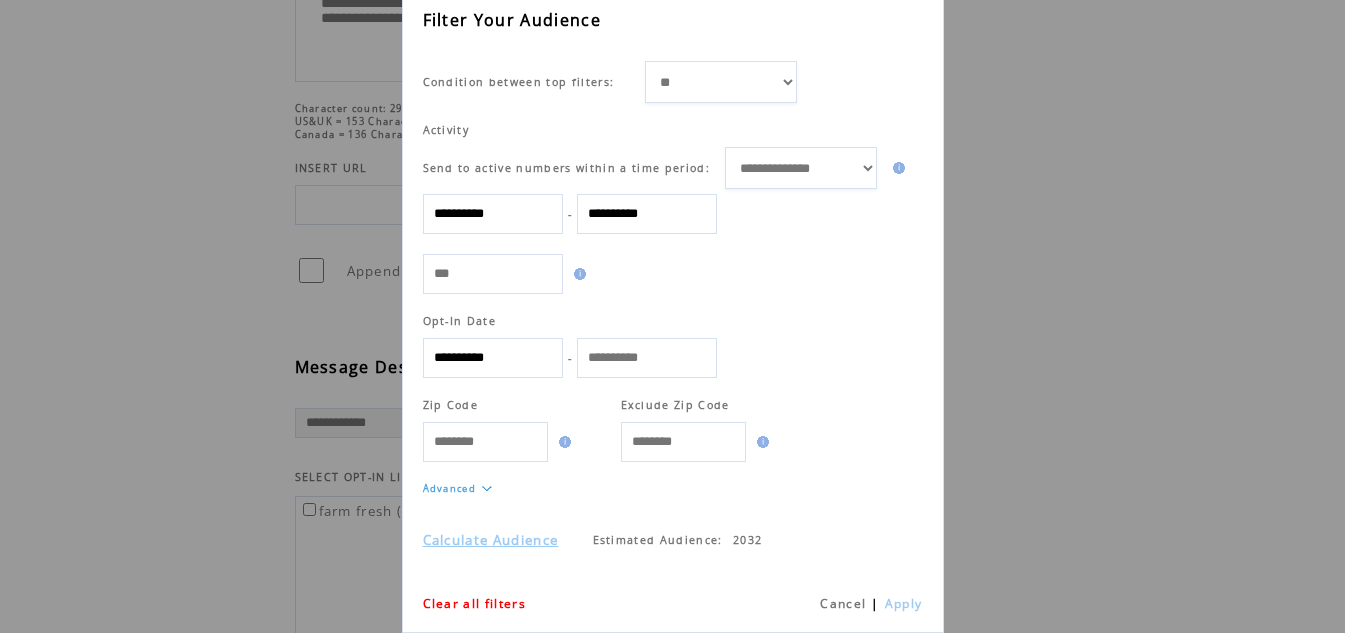 click at bounding box center (647, 358) 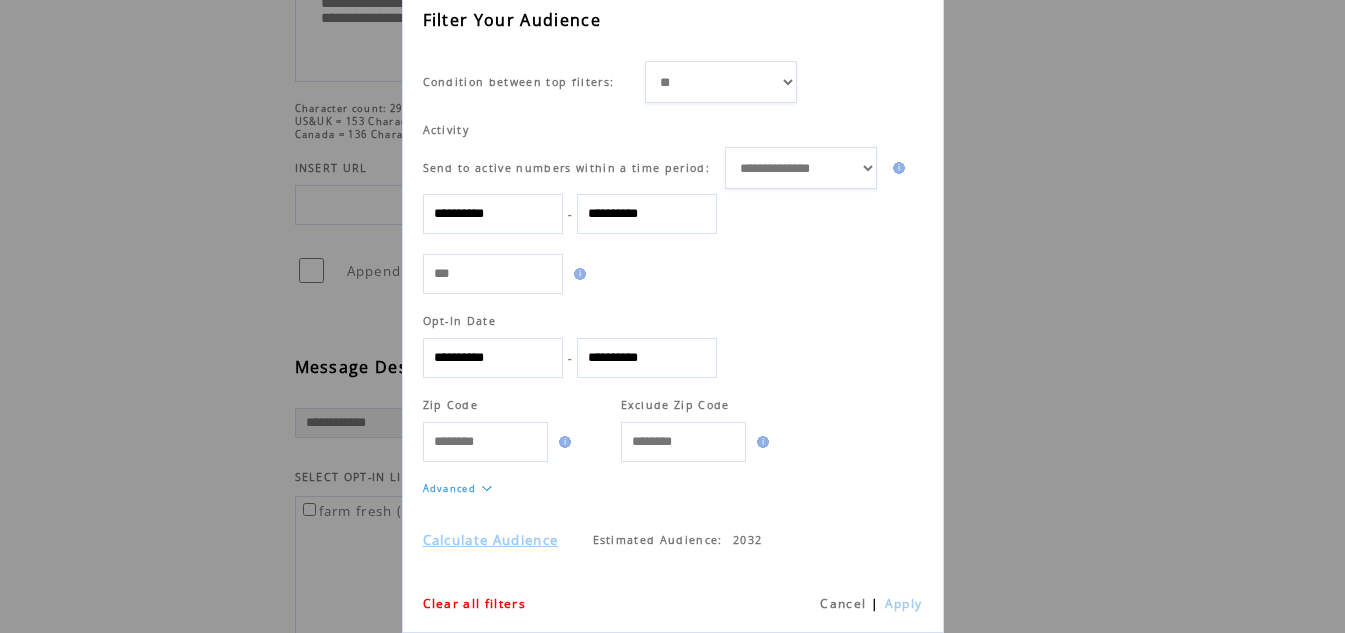 drag, startPoint x: 632, startPoint y: 363, endPoint x: 611, endPoint y: 363, distance: 21 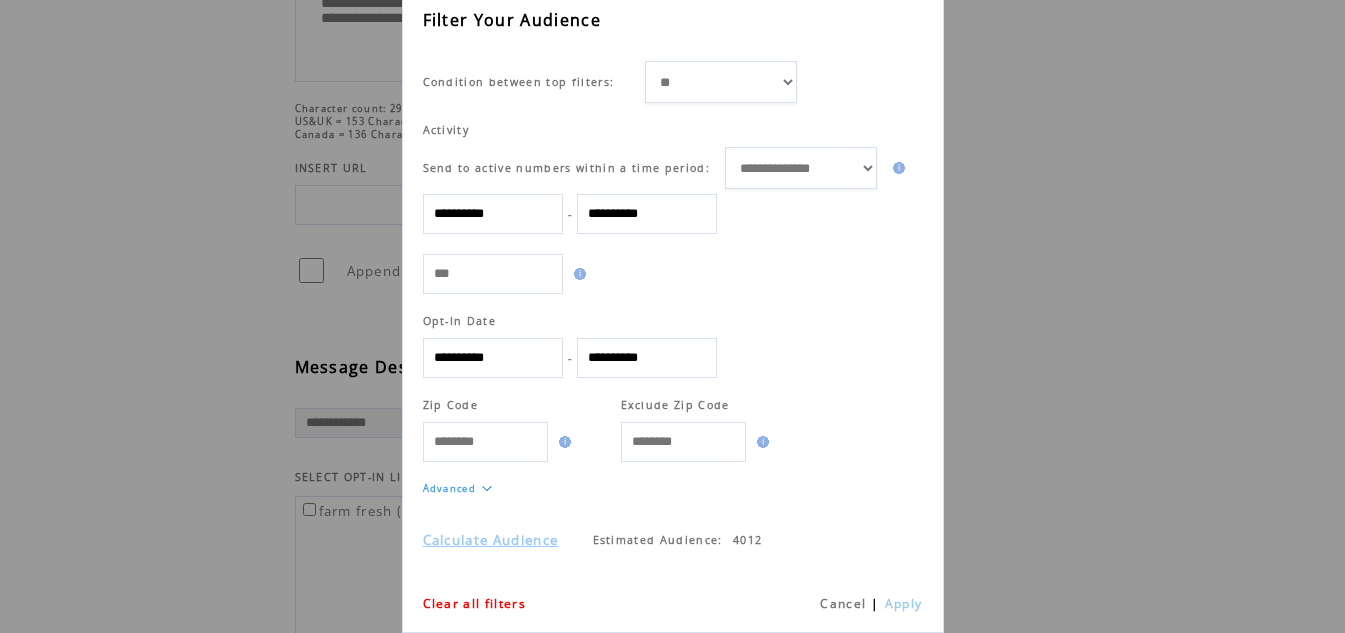 drag, startPoint x: 516, startPoint y: 360, endPoint x: 503, endPoint y: 360, distance: 13 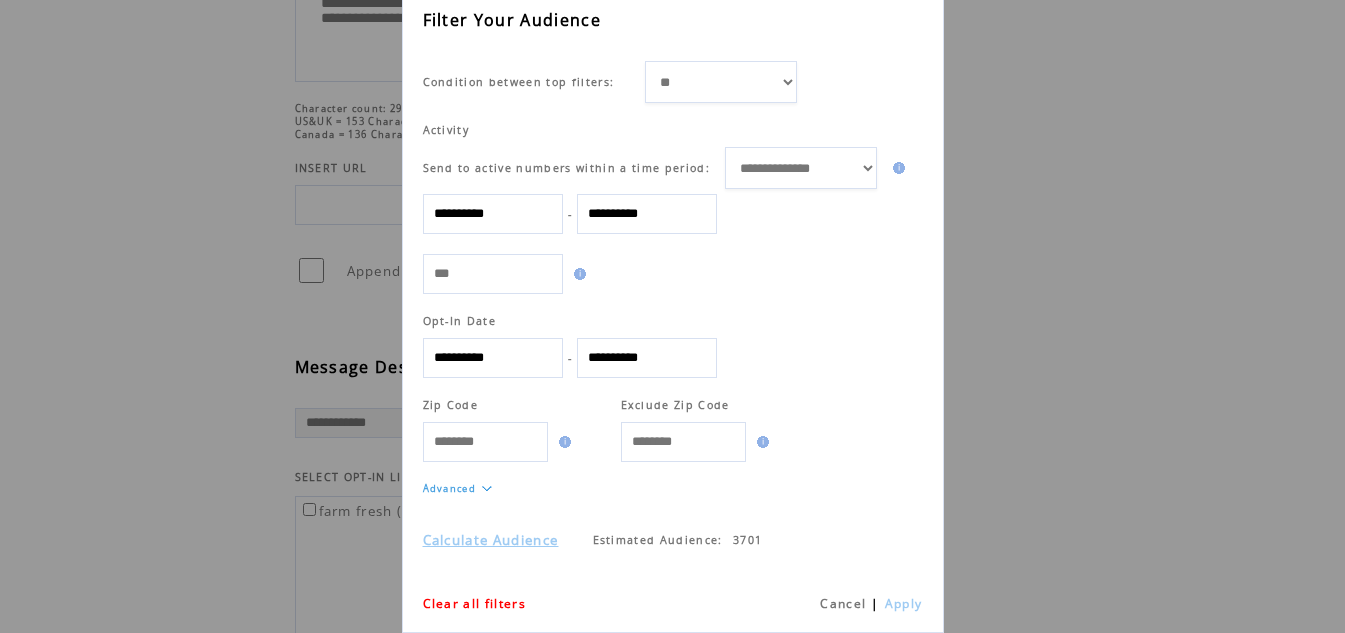drag, startPoint x: 520, startPoint y: 360, endPoint x: 497, endPoint y: 360, distance: 23 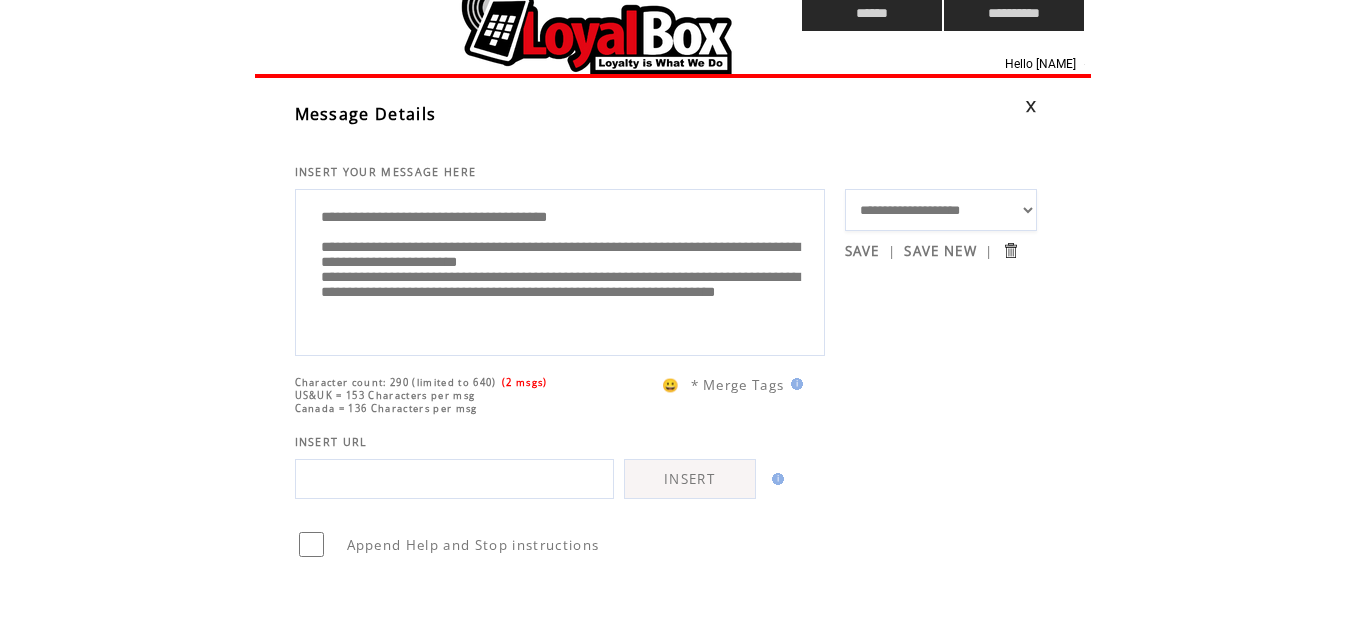 scroll, scrollTop: 0, scrollLeft: 0, axis: both 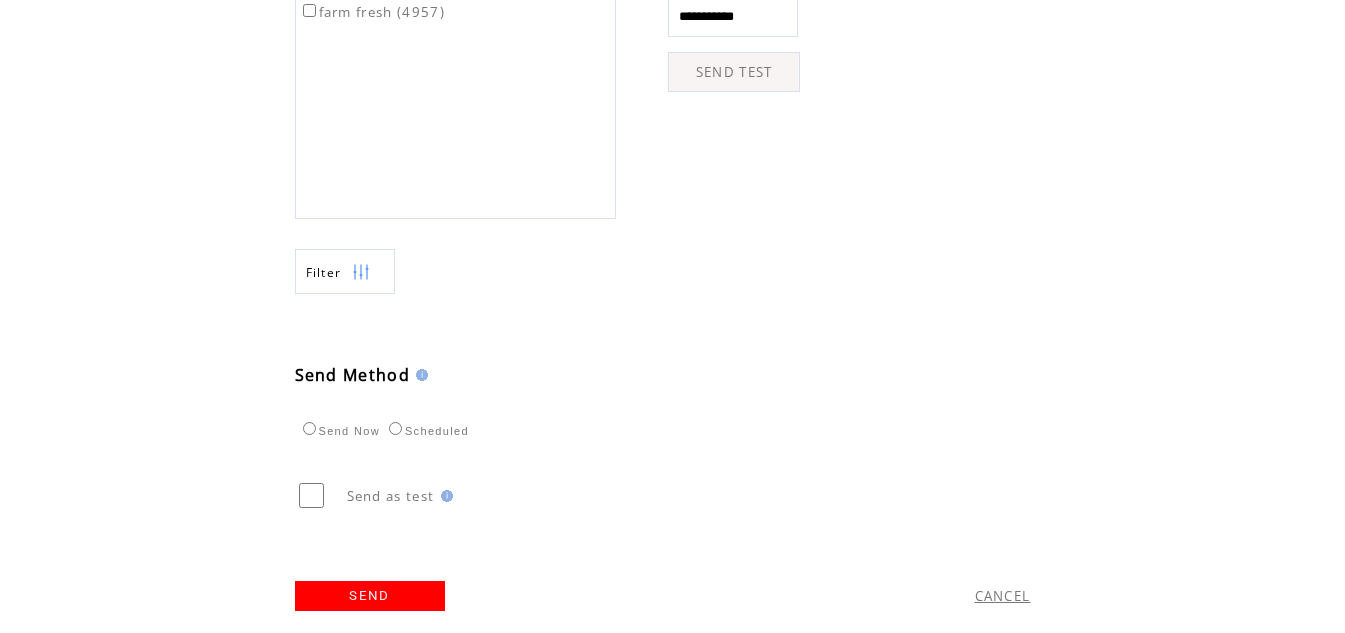 click on "SEND" at bounding box center (370, 596) 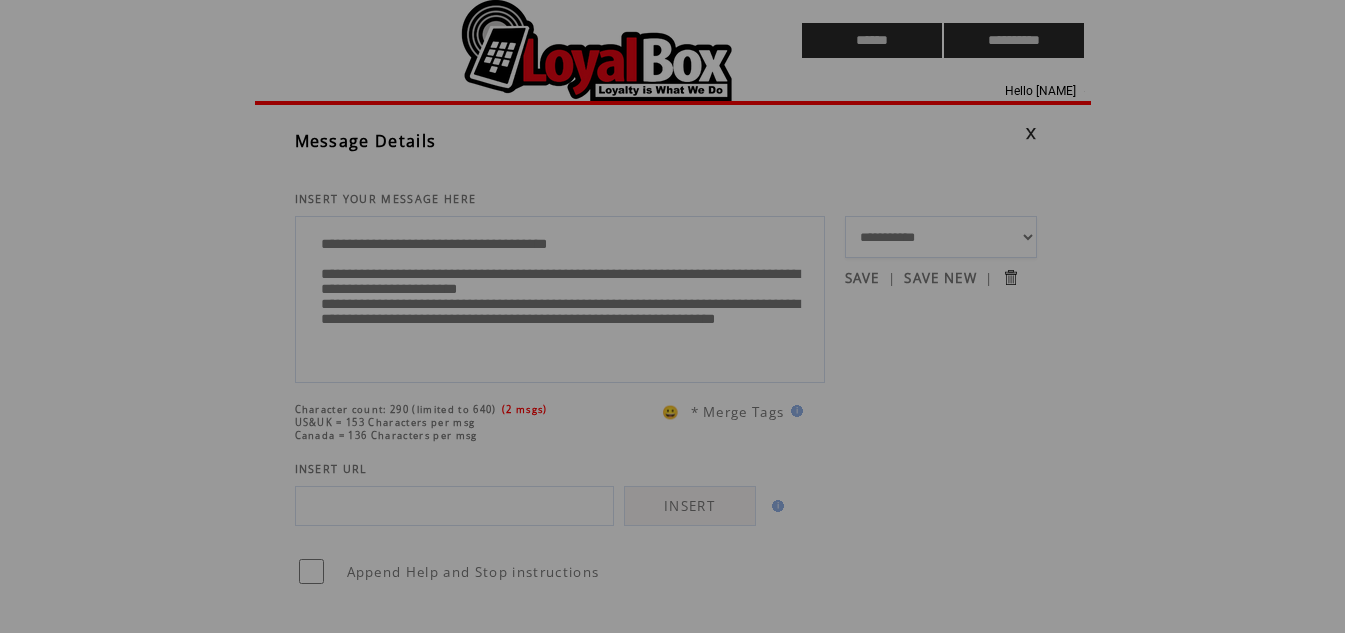 scroll, scrollTop: 0, scrollLeft: 0, axis: both 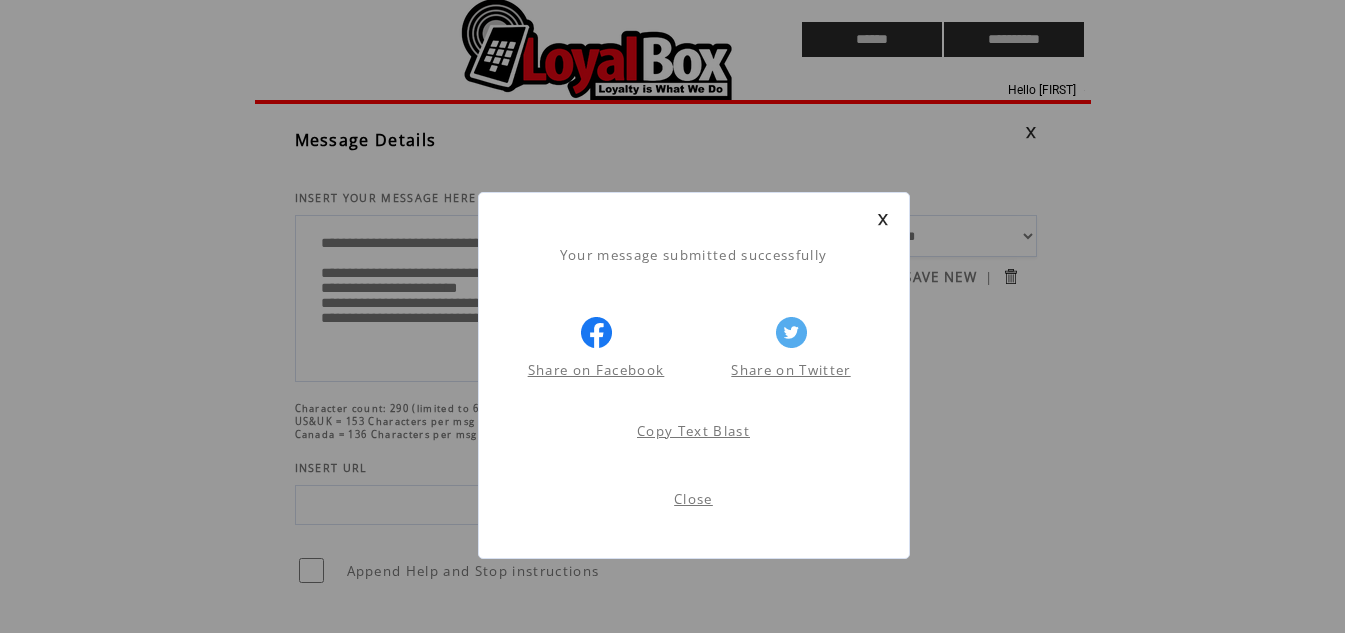 click on "Close" at bounding box center [693, 499] 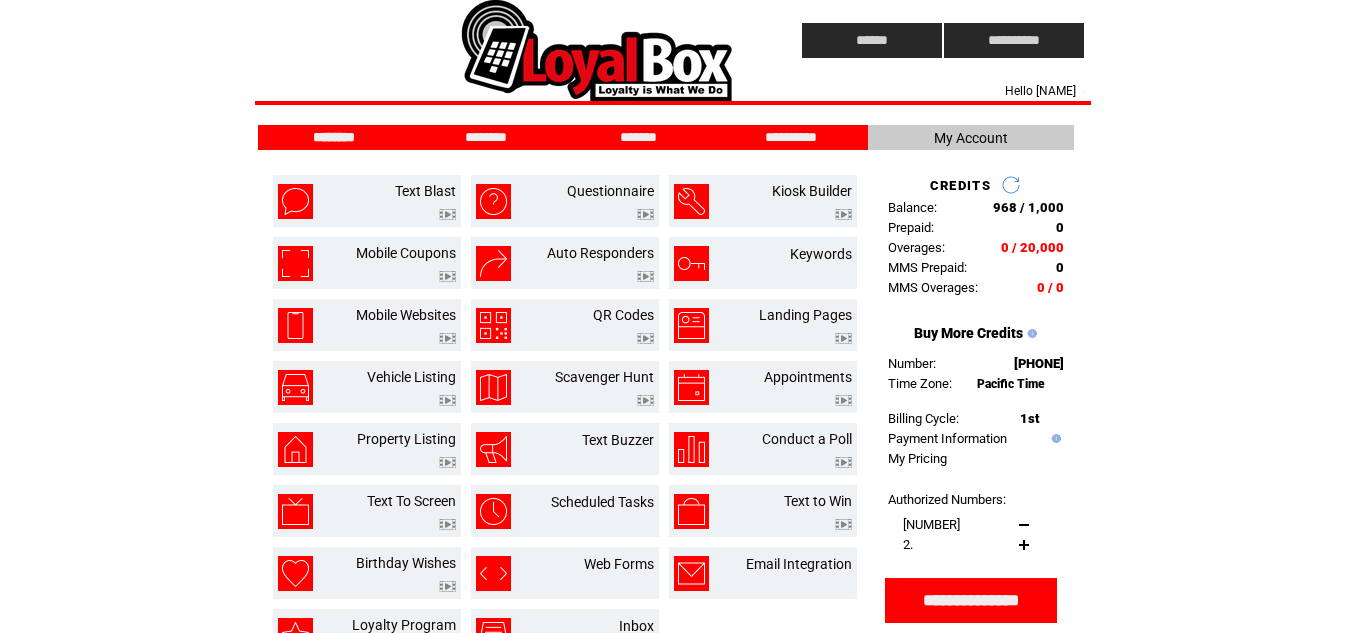scroll, scrollTop: 0, scrollLeft: 0, axis: both 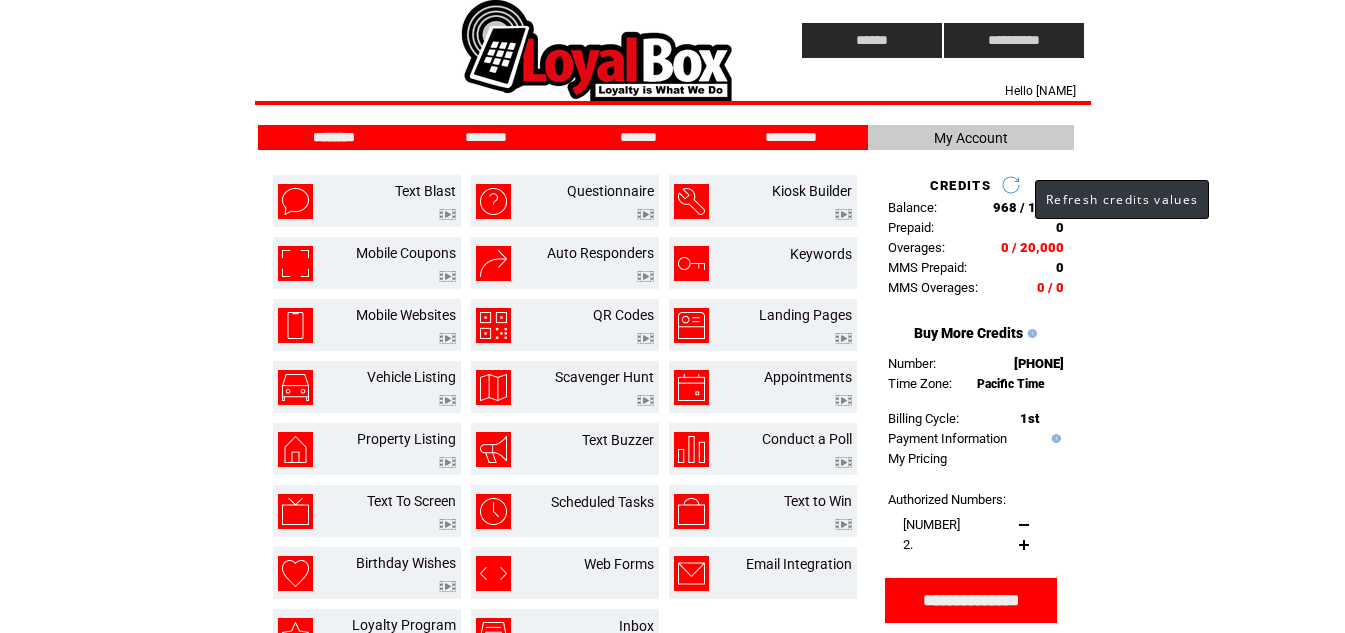 click at bounding box center (1011, 185) 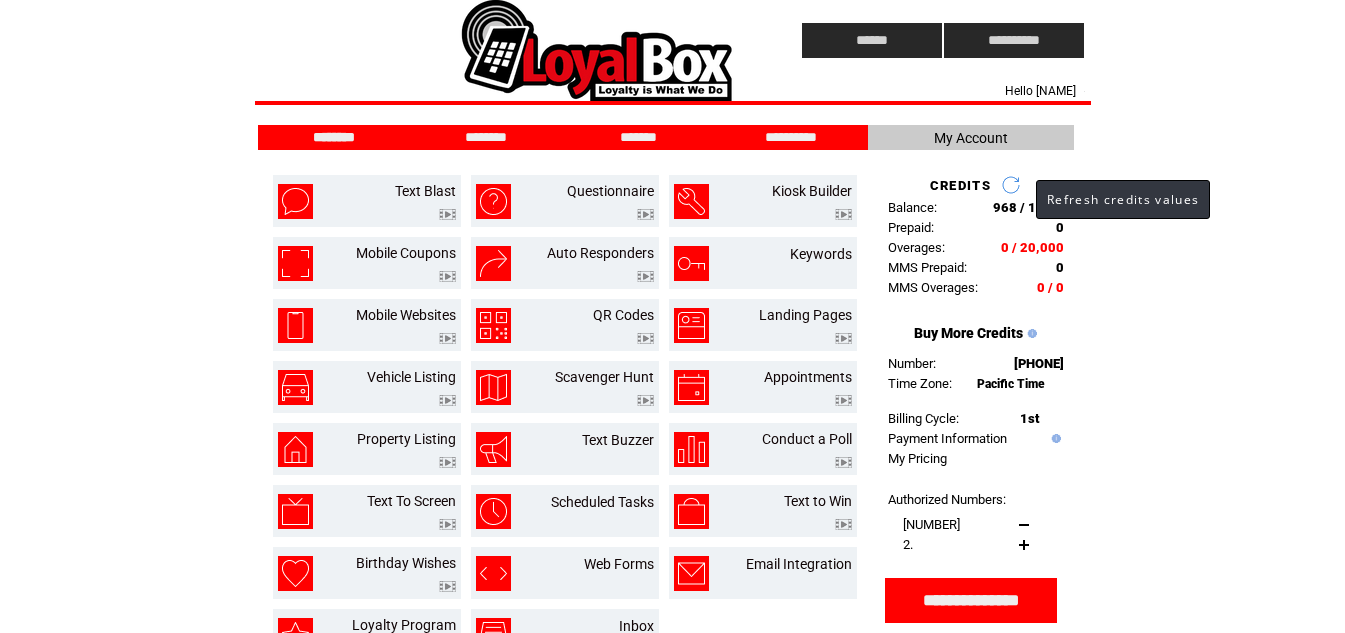click at bounding box center [1011, 185] 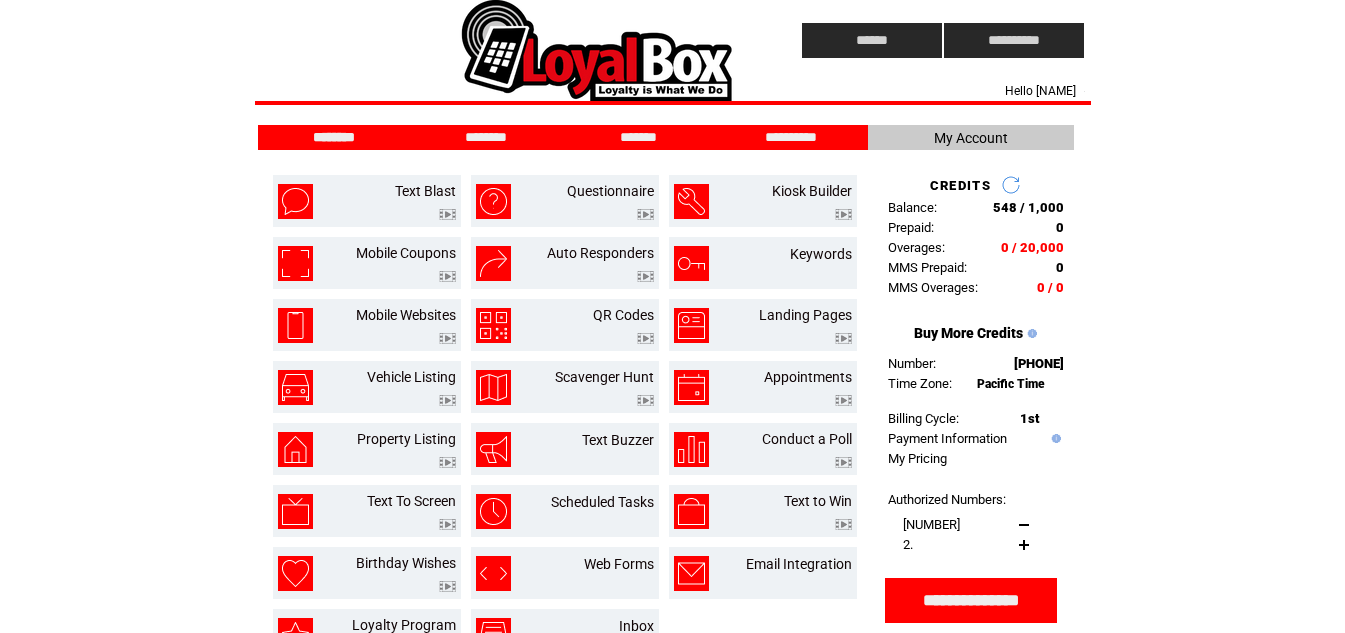 click at bounding box center [1011, 185] 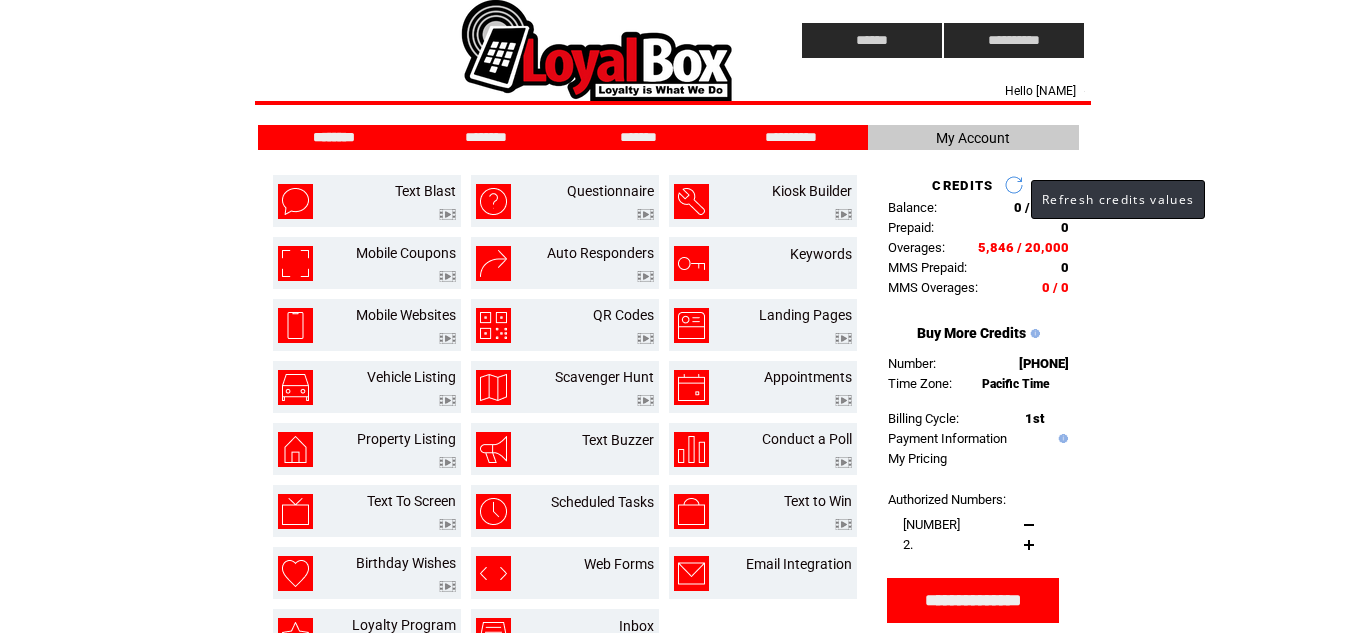 click at bounding box center [1014, 185] 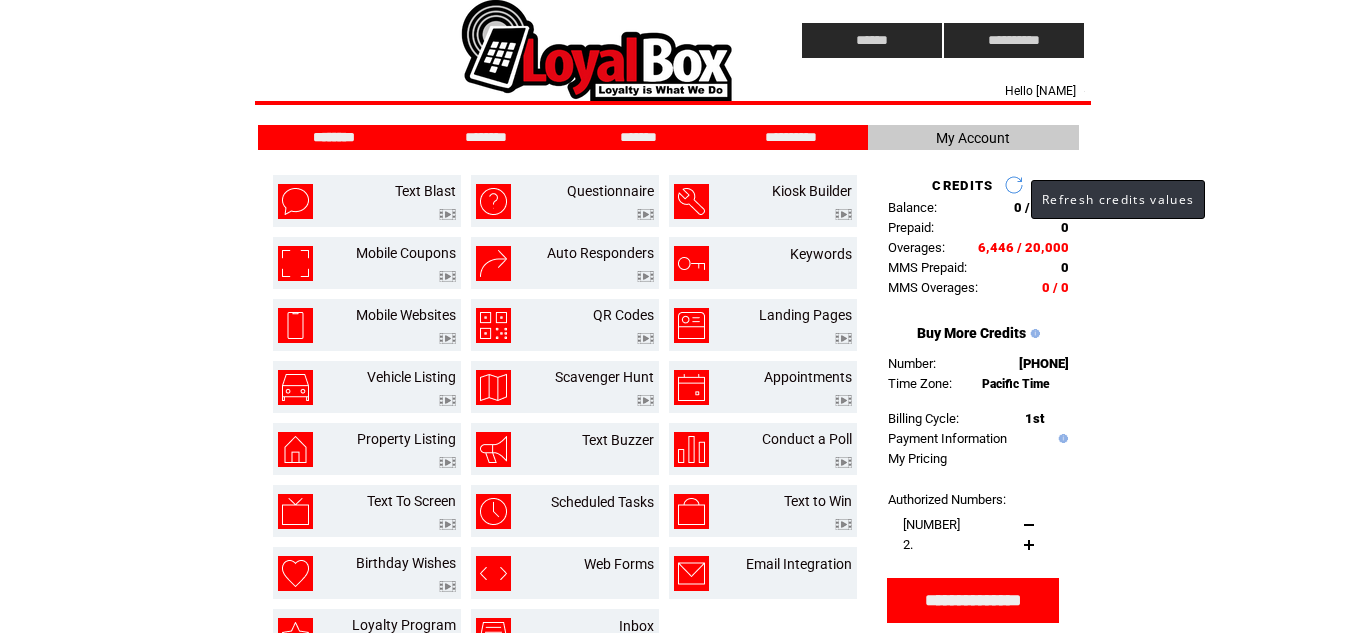 click at bounding box center (1014, 185) 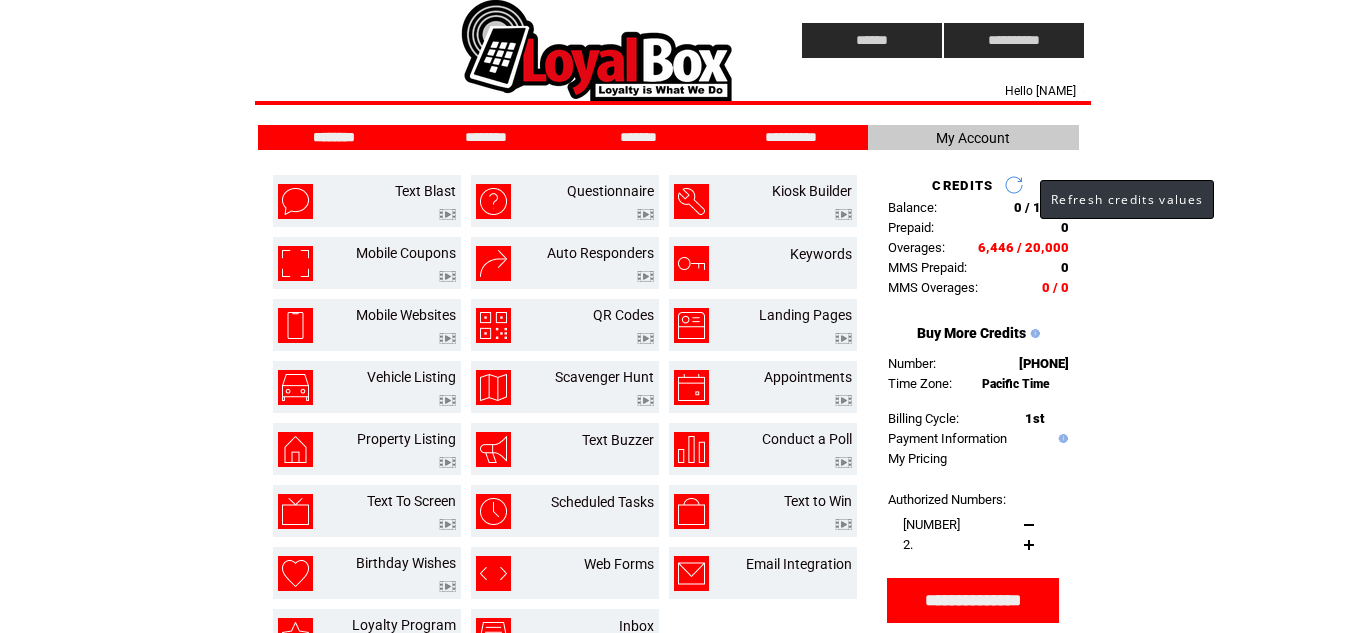 click at bounding box center (1014, 185) 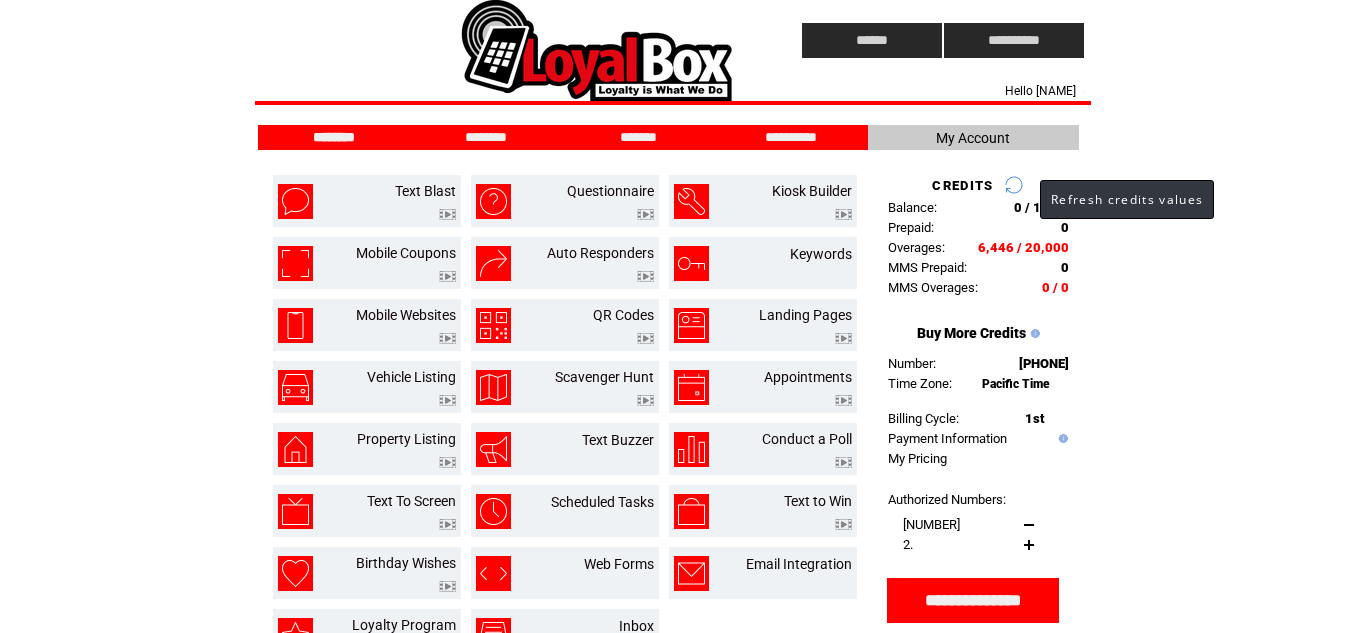 click at bounding box center [1014, 185] 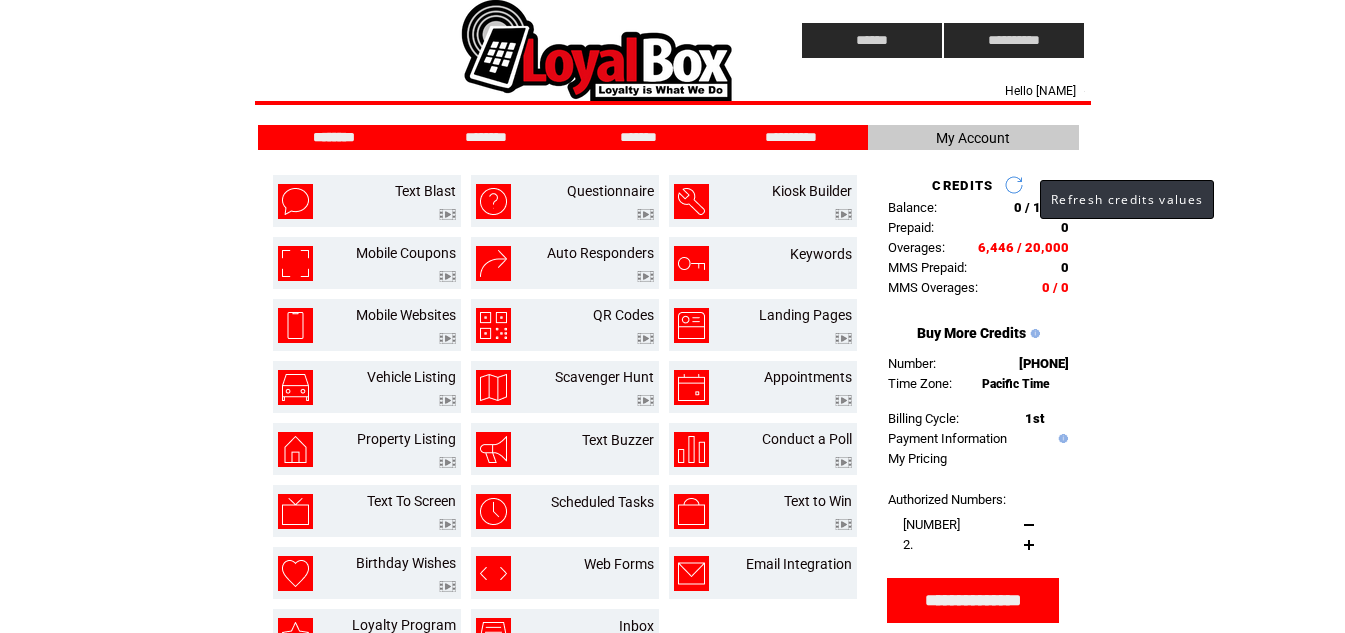 click at bounding box center [1014, 185] 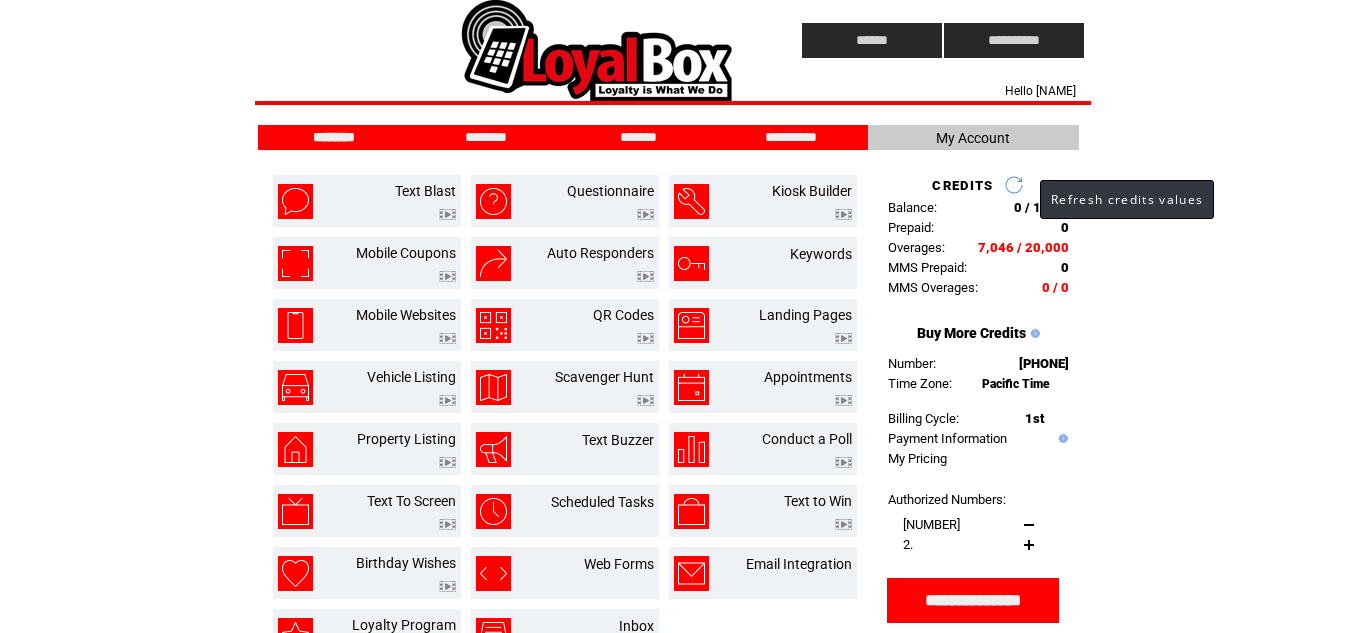 click at bounding box center [1014, 185] 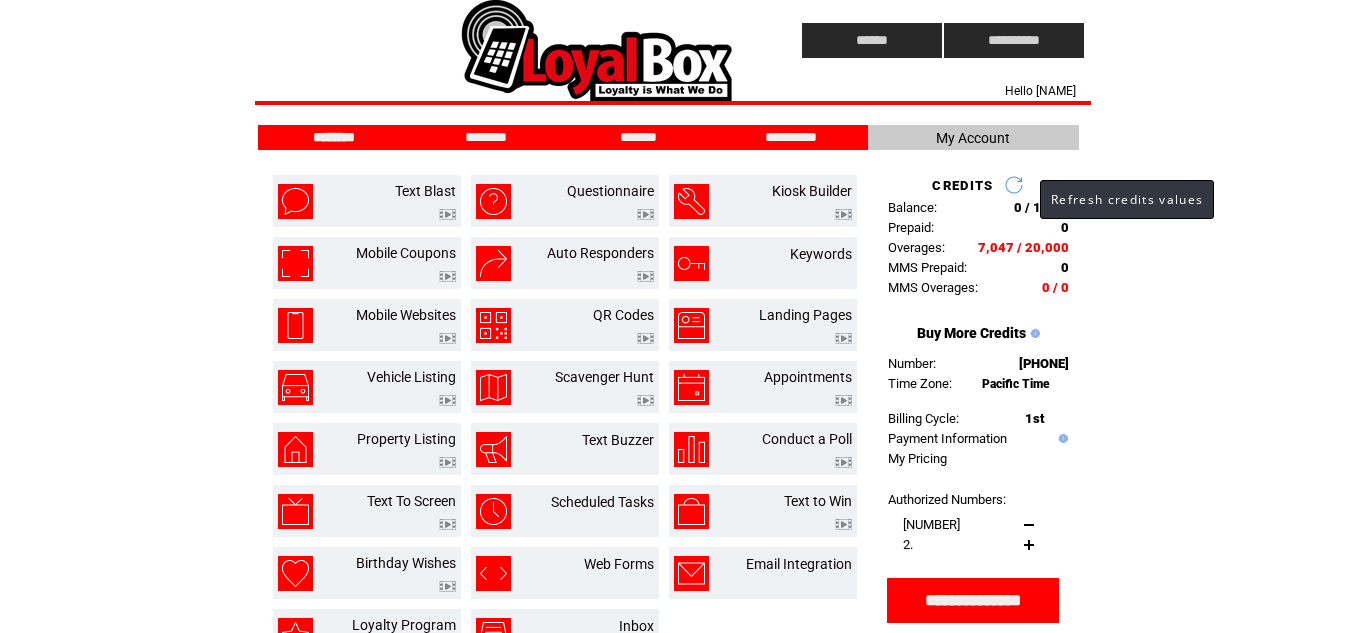 click at bounding box center [1014, 185] 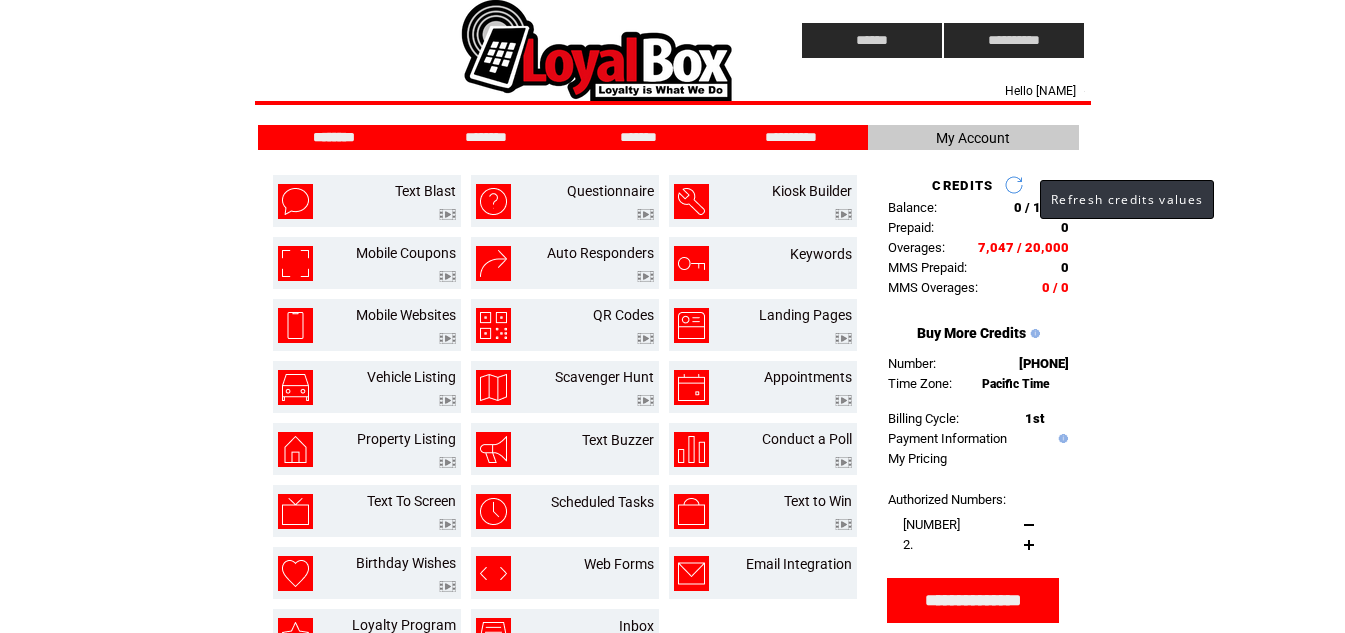 click at bounding box center (1014, 185) 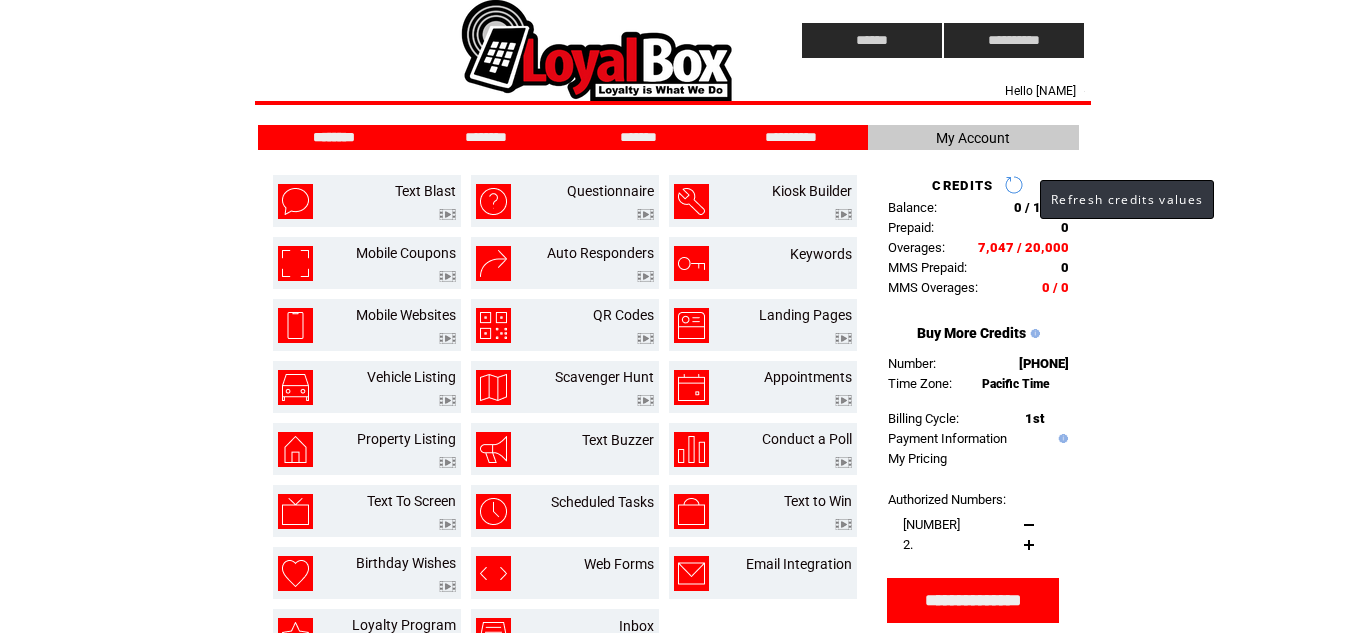 click at bounding box center [1014, 185] 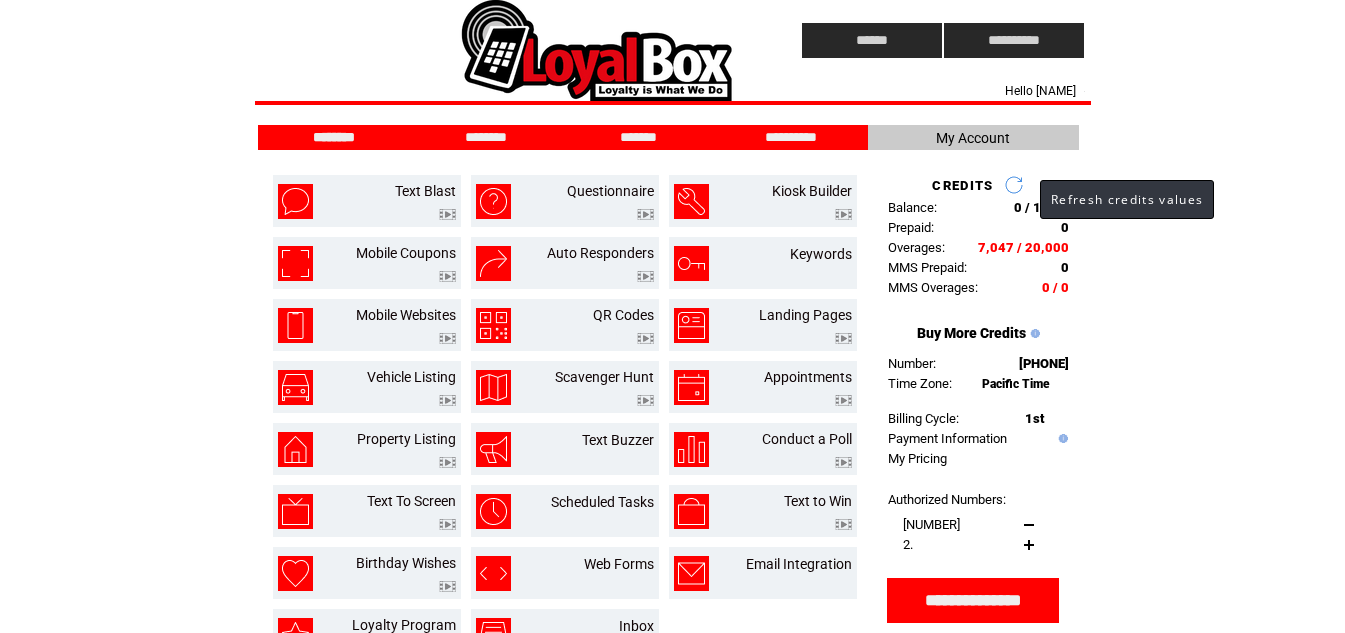 click at bounding box center [1014, 185] 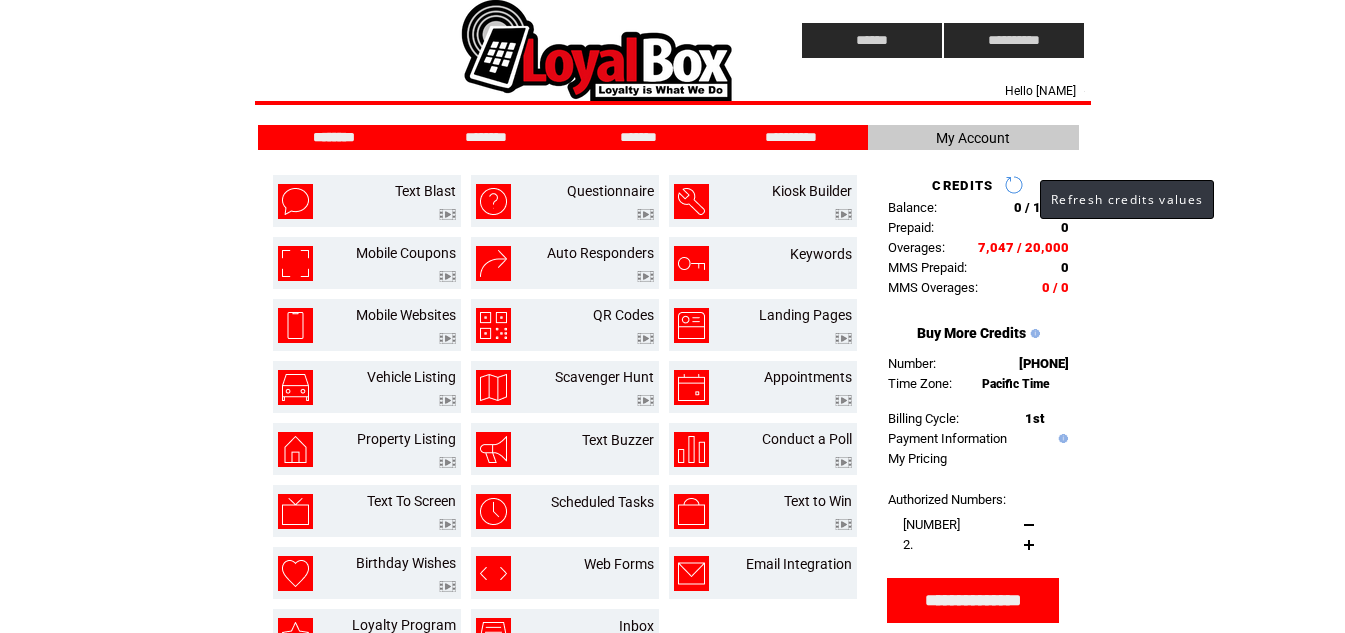 click at bounding box center (1014, 185) 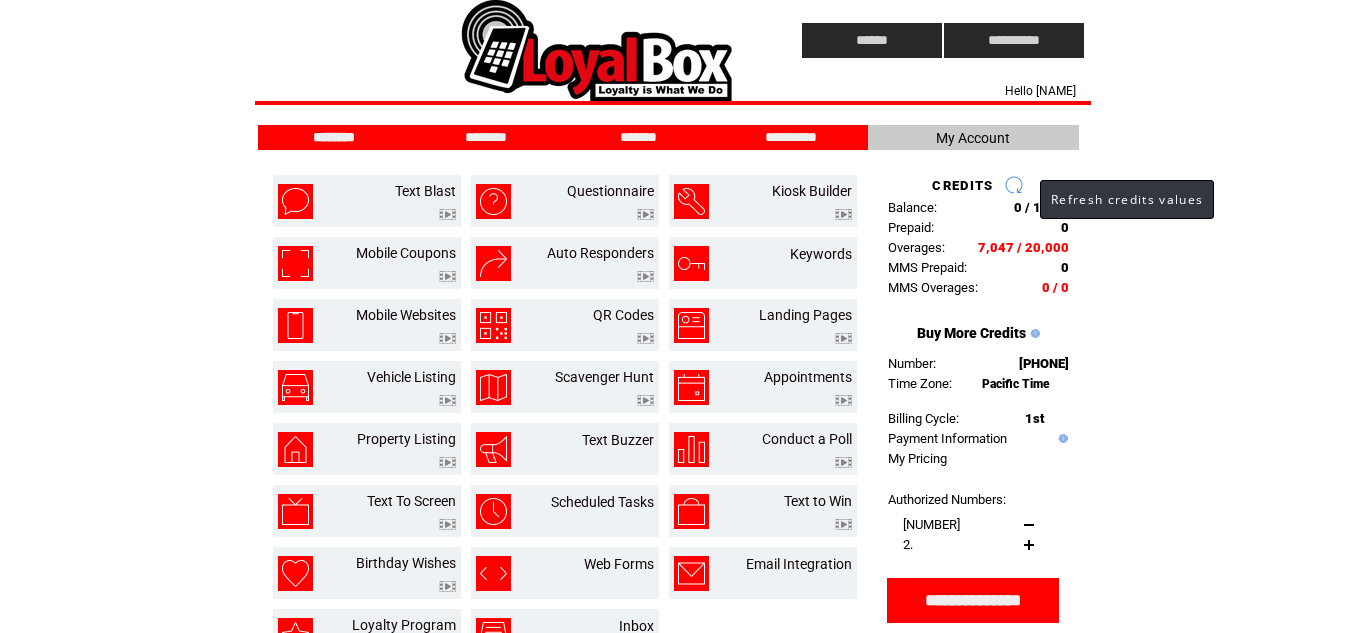 click at bounding box center [1014, 185] 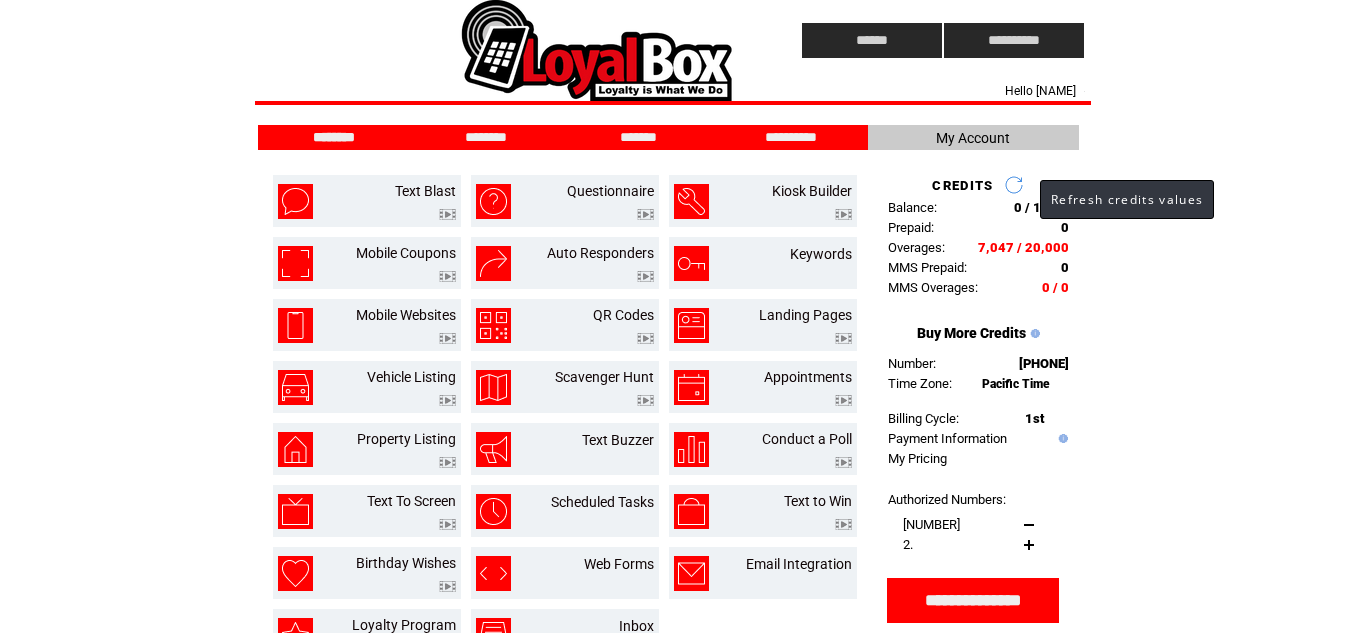 click at bounding box center (1014, 185) 